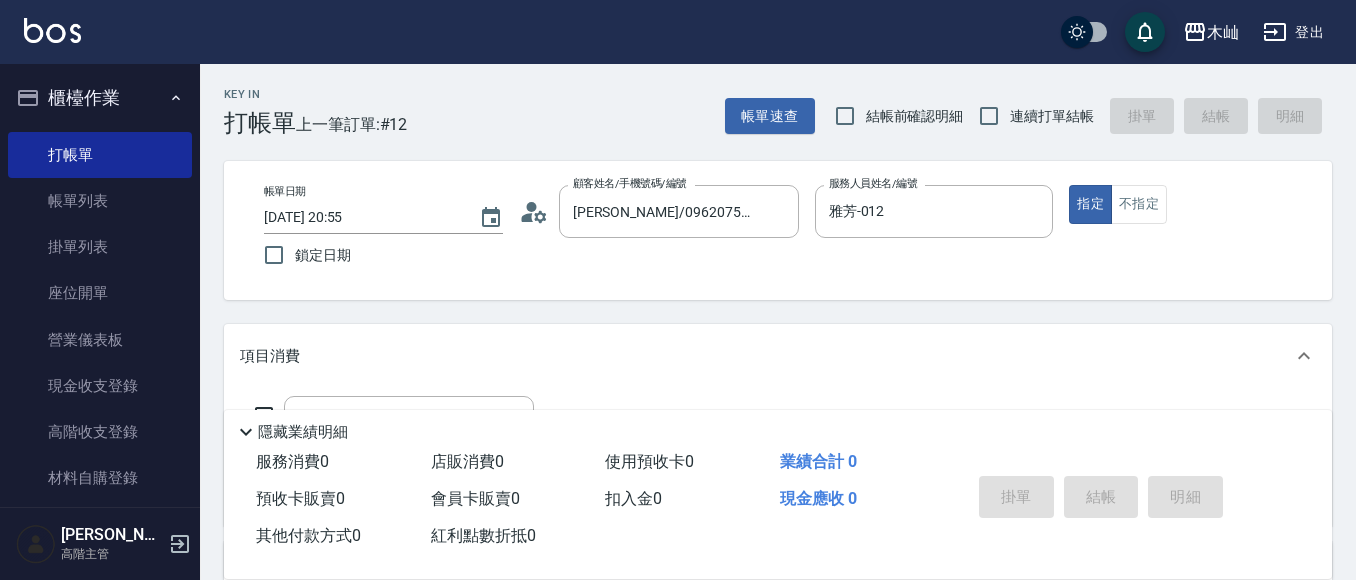 scroll, scrollTop: 200, scrollLeft: 0, axis: vertical 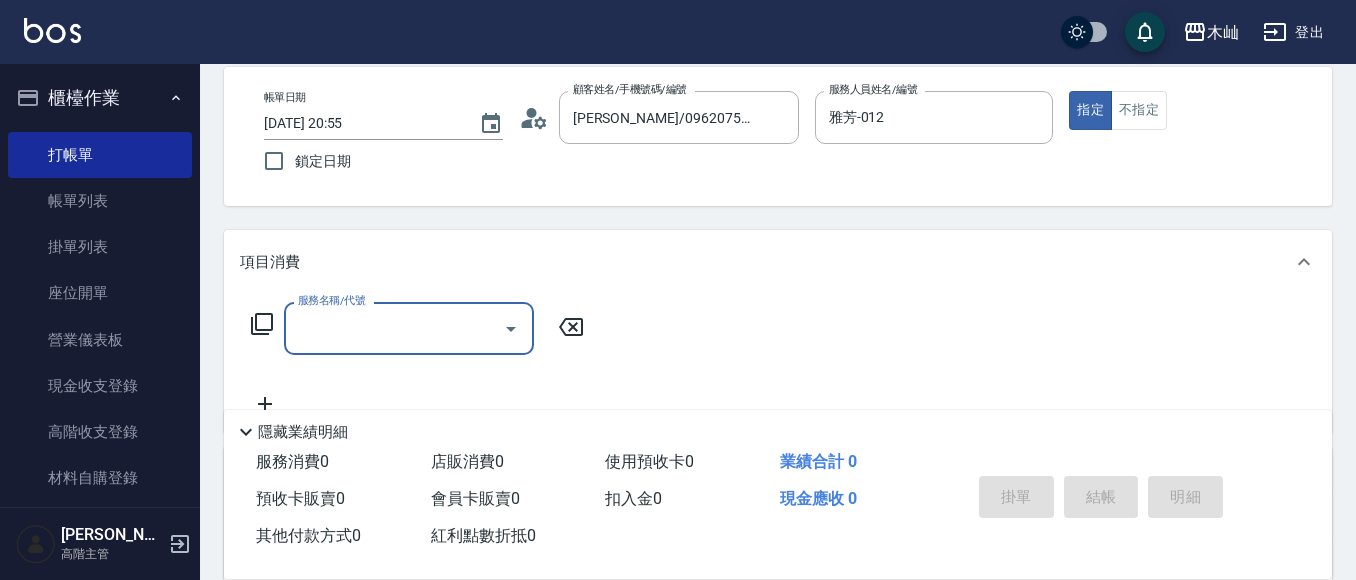 click on "服務名稱/代號" at bounding box center (394, 328) 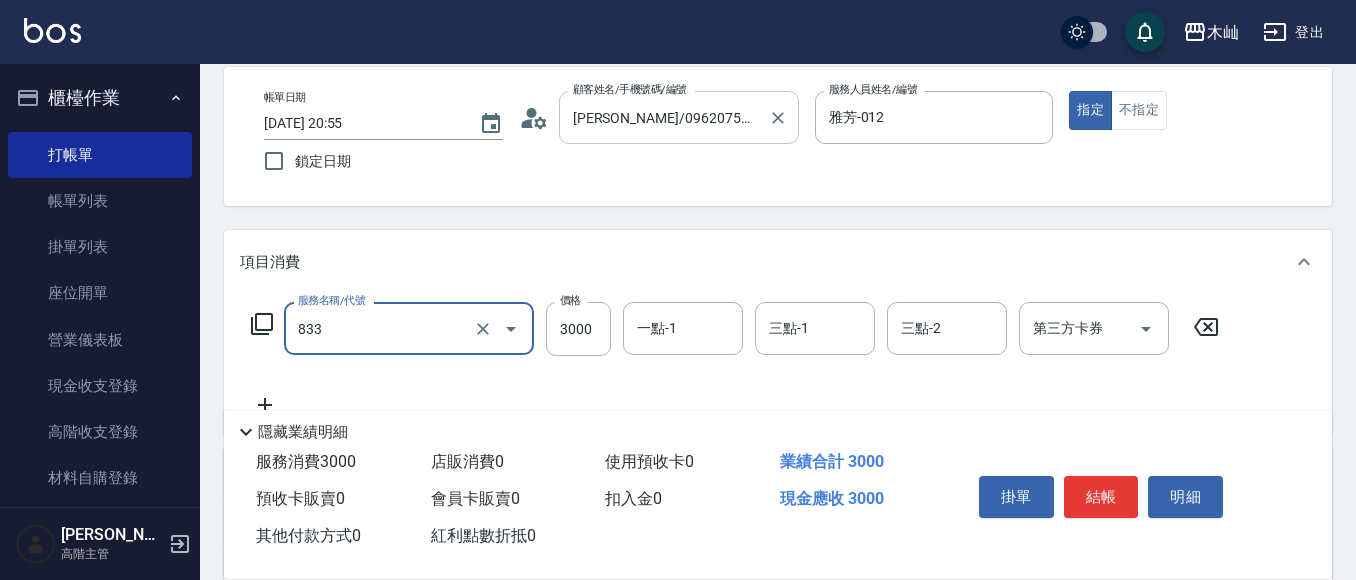 type on "A級旗艦染髮(833)" 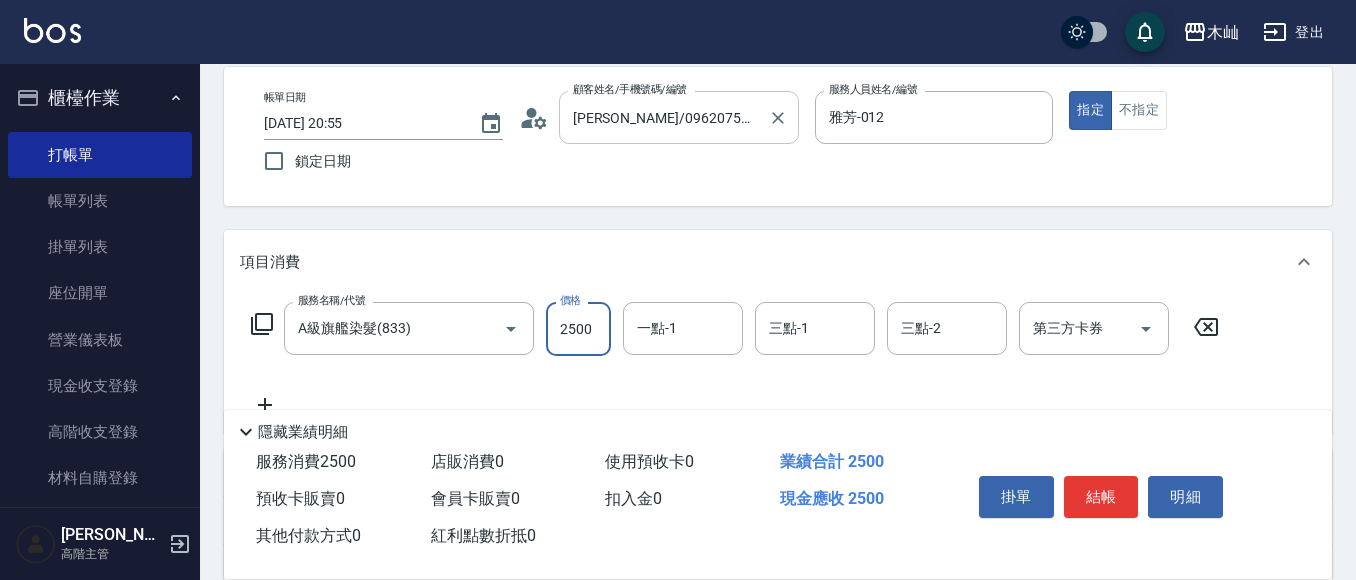 type on "2500" 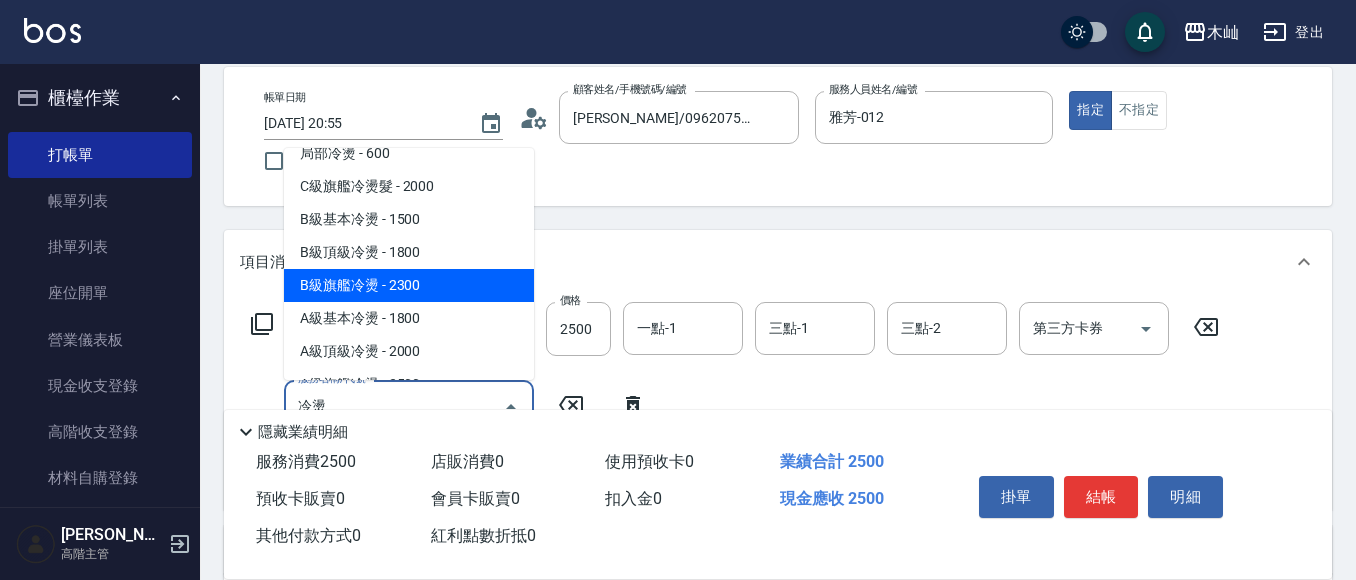 scroll, scrollTop: 81, scrollLeft: 0, axis: vertical 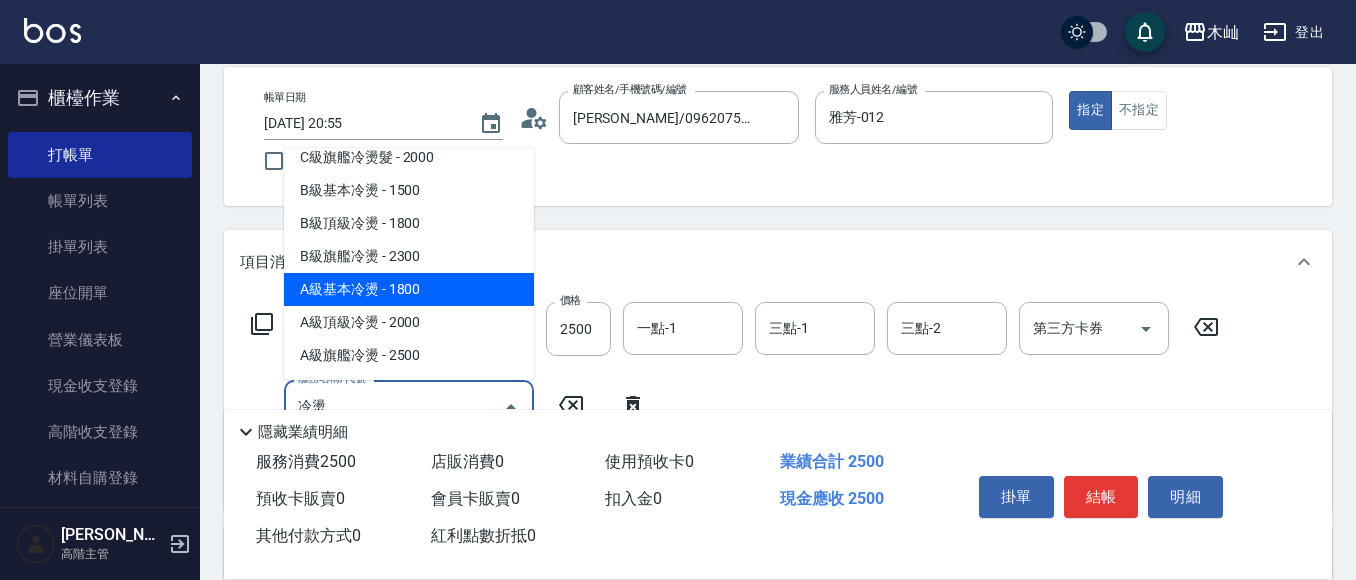 click on "A級基本冷燙 - 1800" at bounding box center [409, 289] 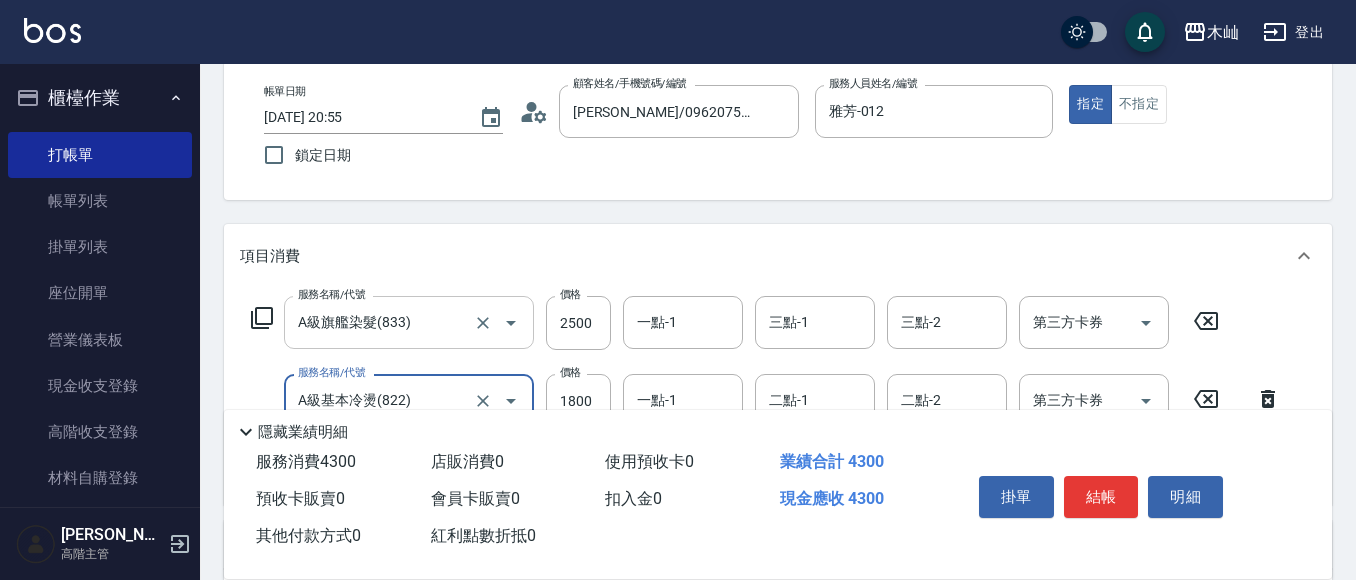 scroll, scrollTop: 194, scrollLeft: 0, axis: vertical 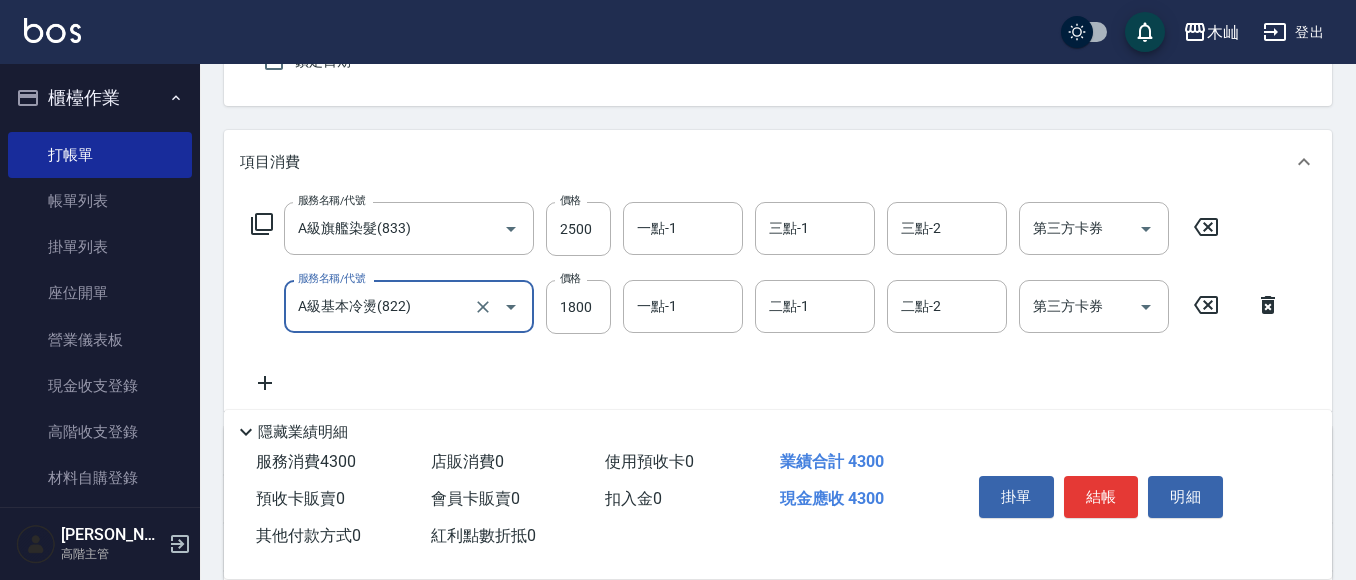 click on "A級基本冷燙(822)" at bounding box center [381, 306] 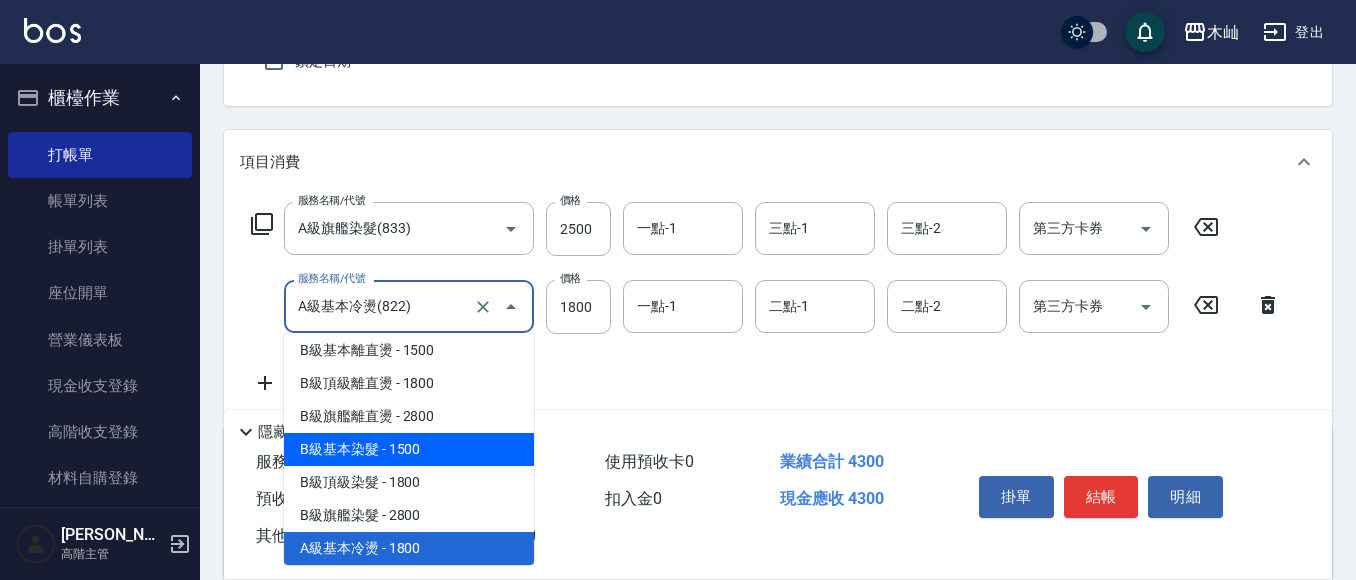 scroll, scrollTop: 5198, scrollLeft: 0, axis: vertical 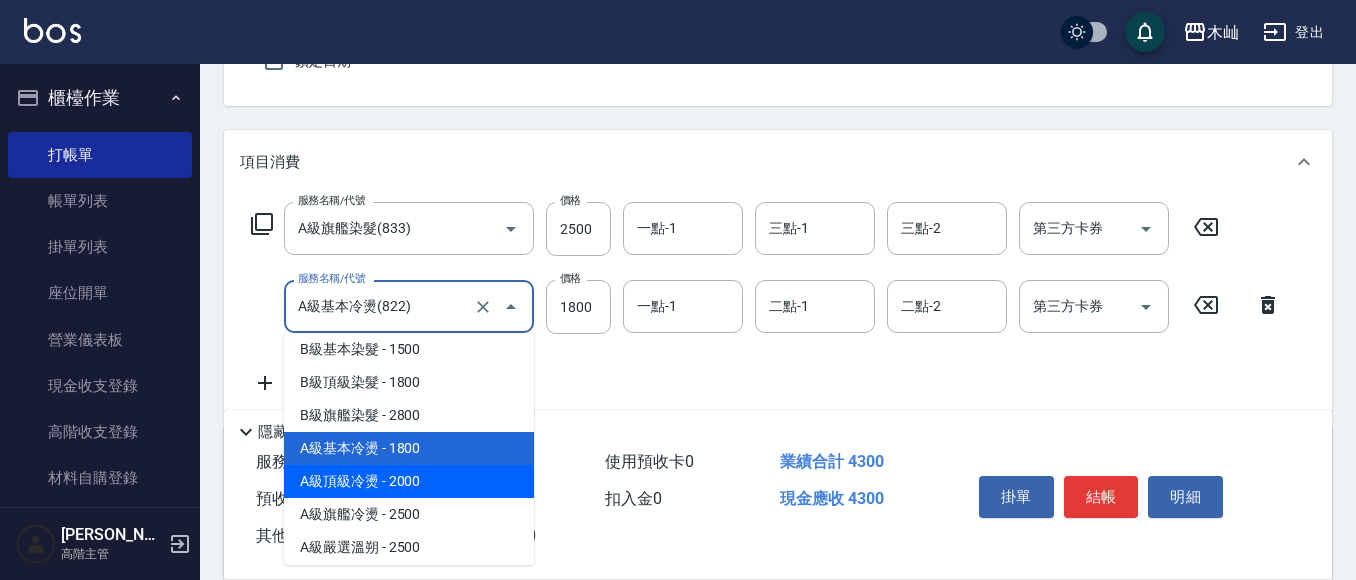click on "A級頂級冷燙 - 2000" at bounding box center [409, 481] 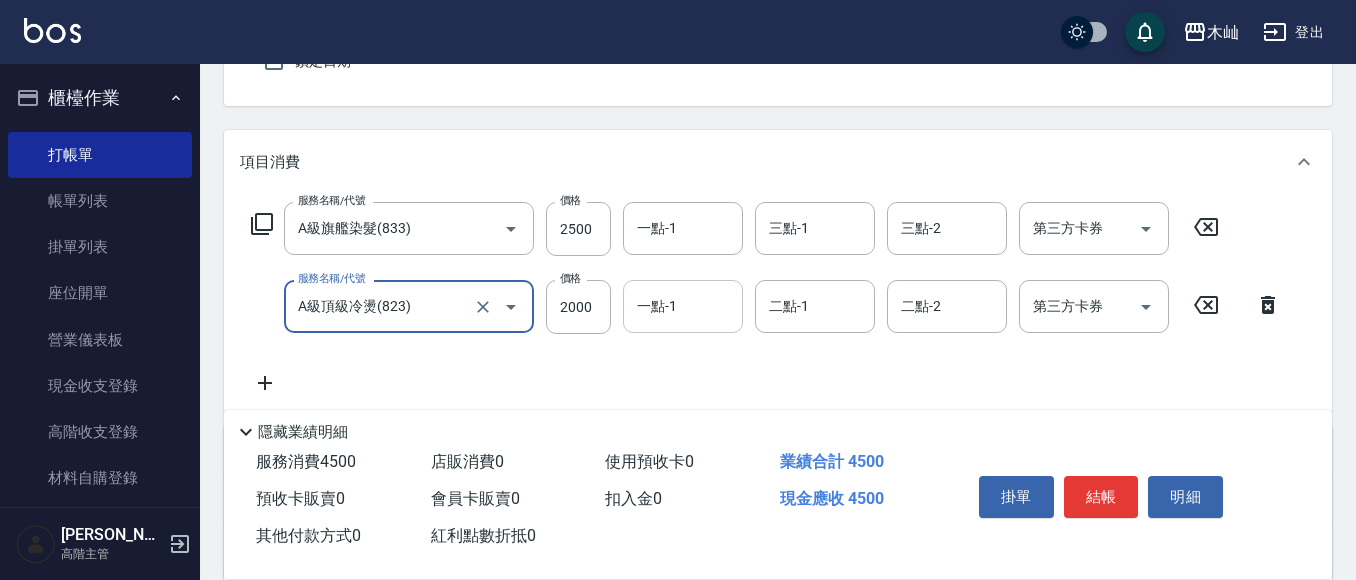 click on "一點-1" at bounding box center [683, 306] 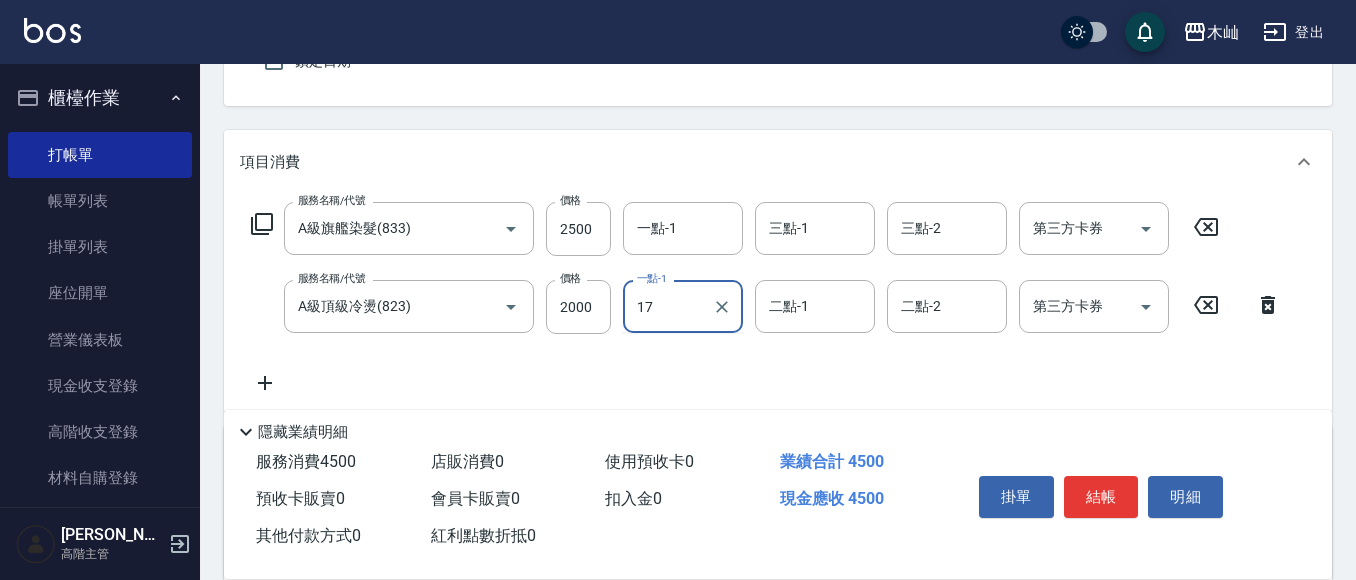 type on "陳薏亘-17" 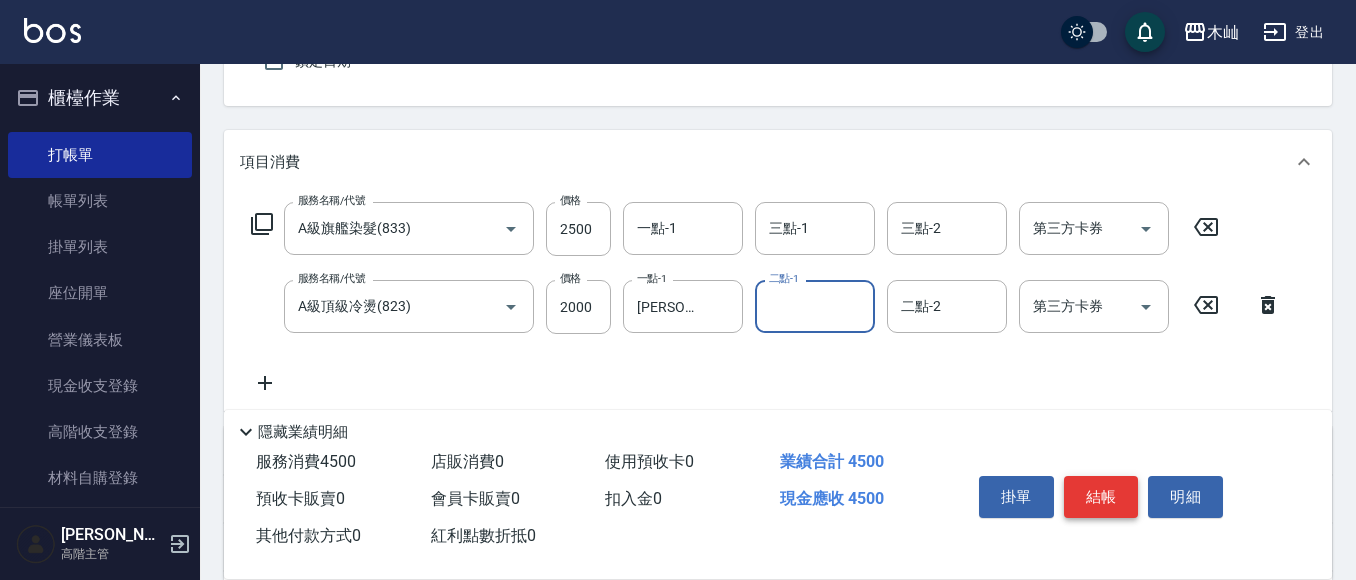 click on "結帳" at bounding box center (1101, 497) 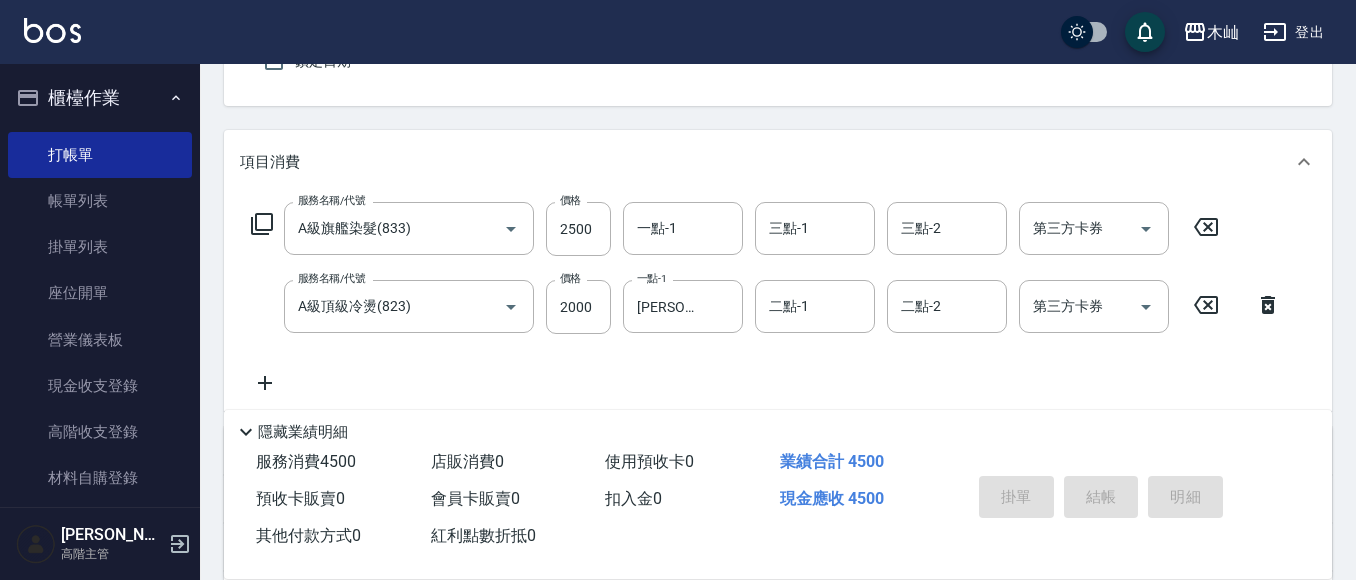 scroll, scrollTop: 0, scrollLeft: 0, axis: both 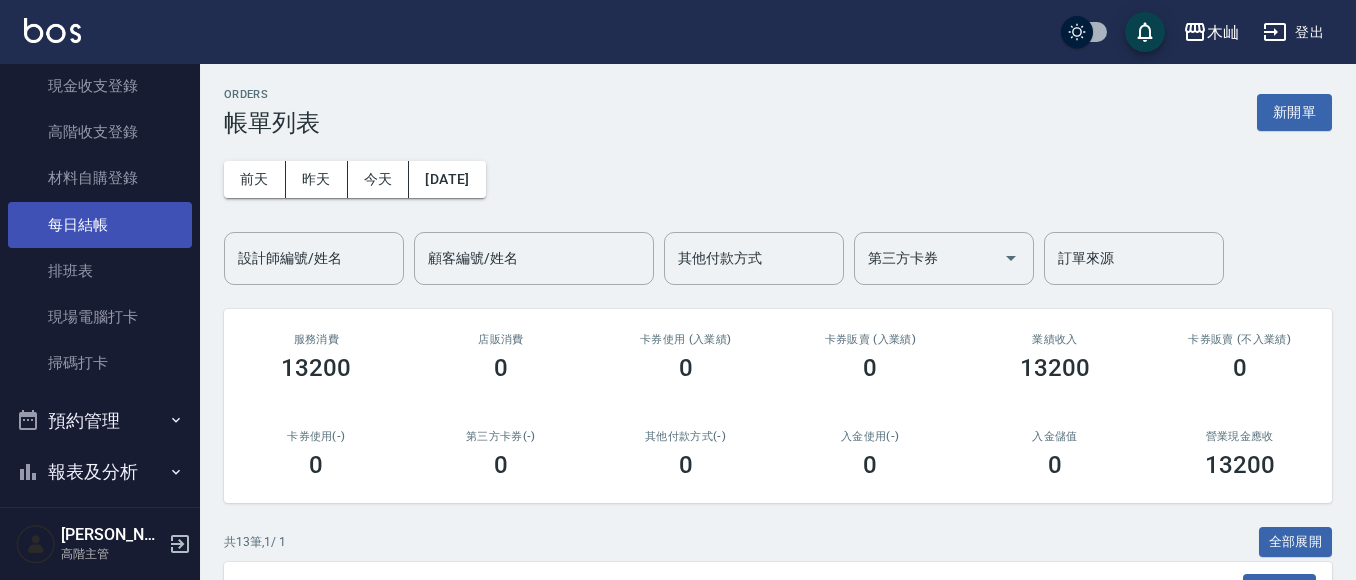 click on "每日結帳" at bounding box center (100, 225) 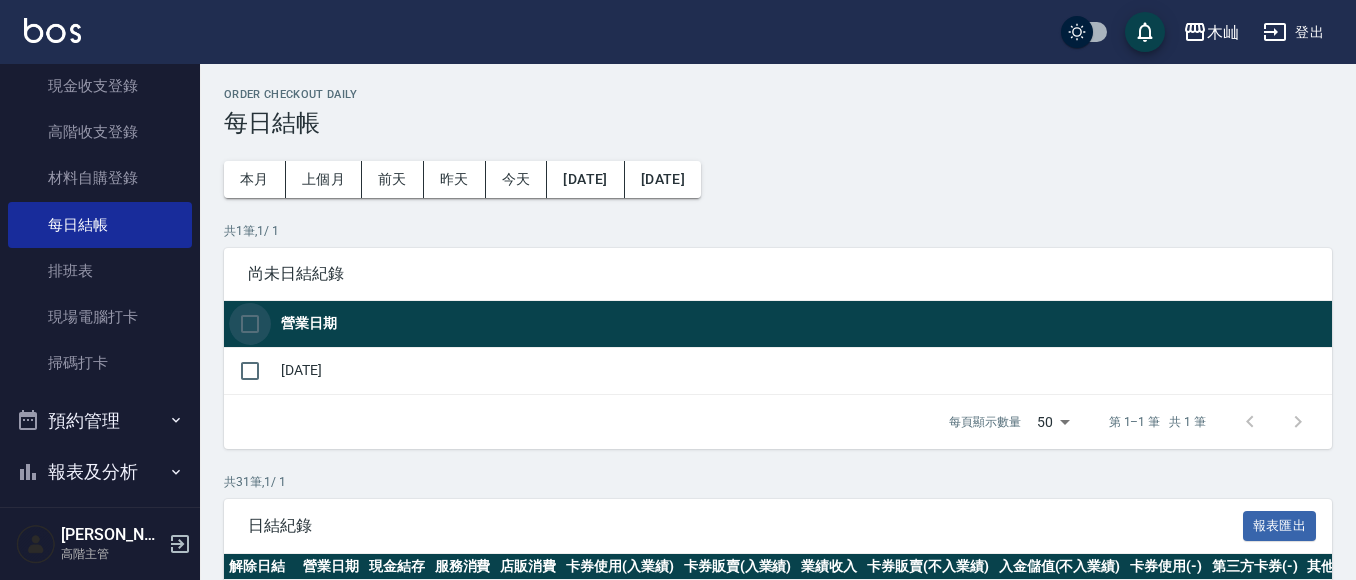click at bounding box center [250, 324] 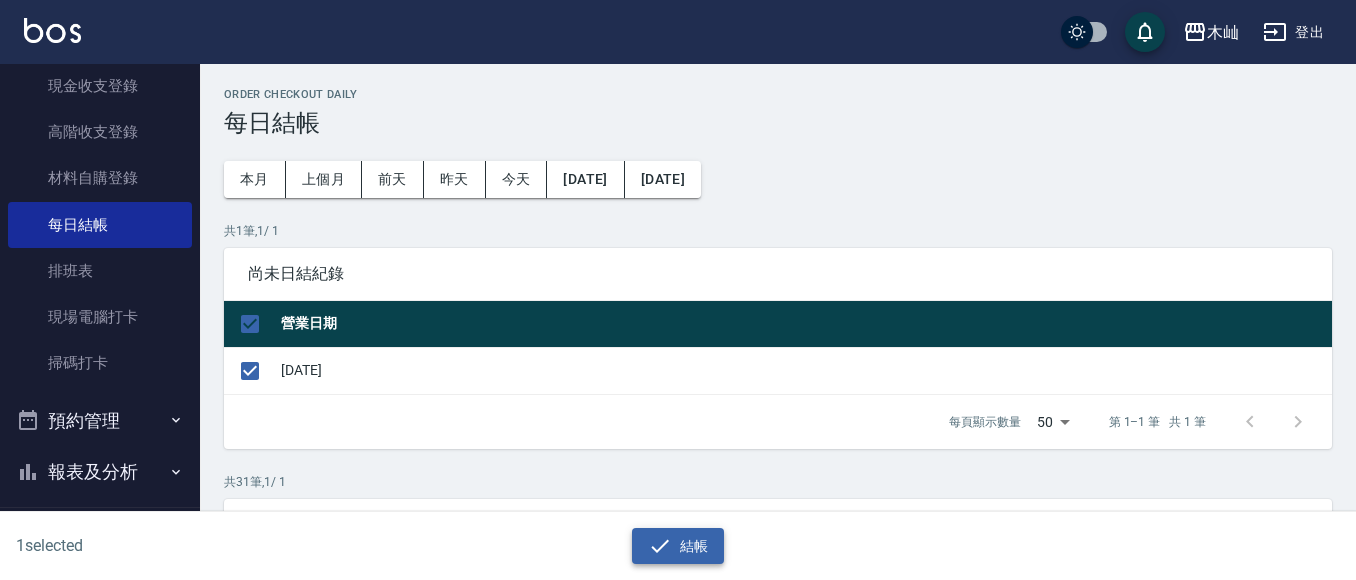 click on "結帳" at bounding box center [678, 546] 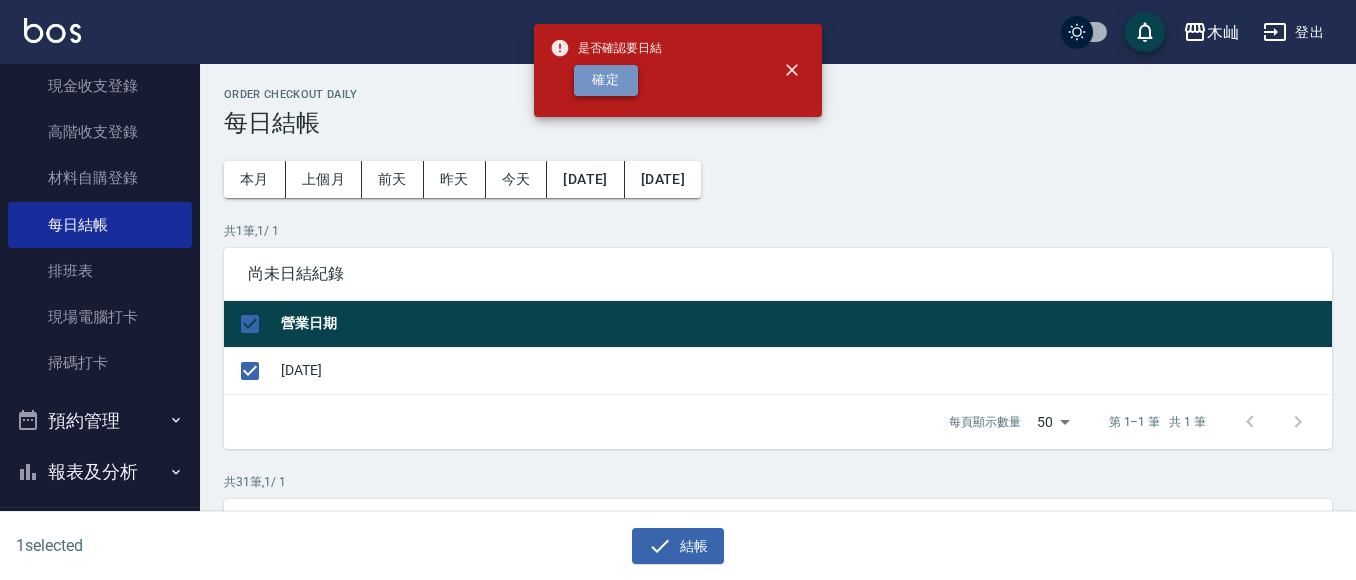 click on "確定" at bounding box center (606, 80) 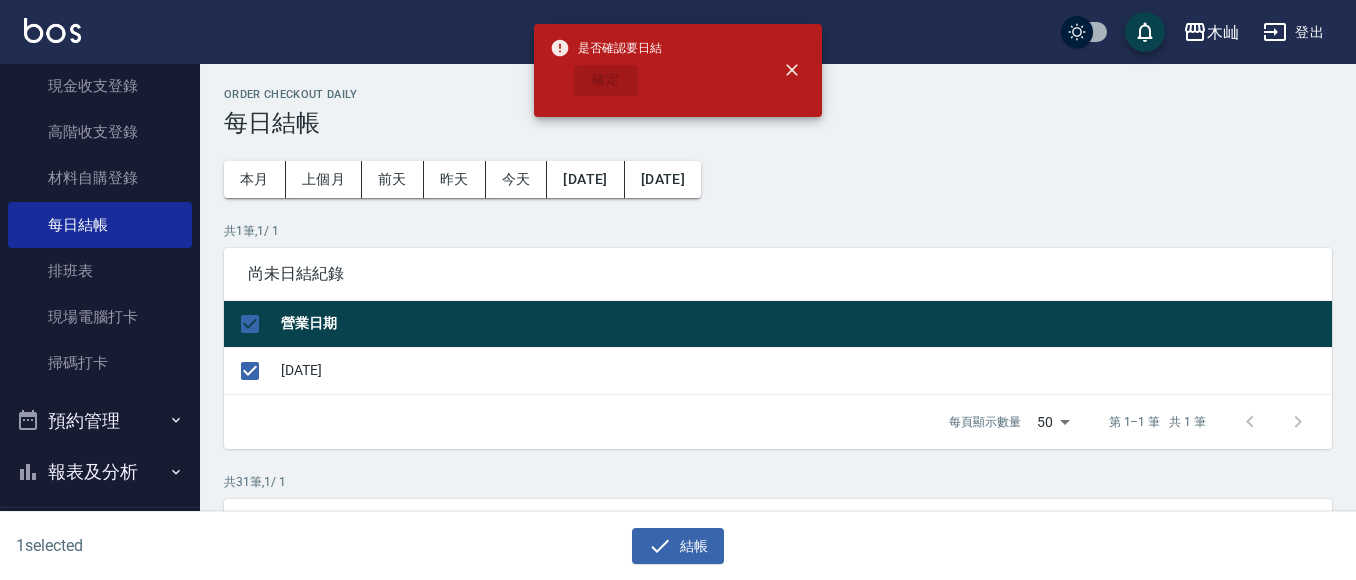 checkbox on "false" 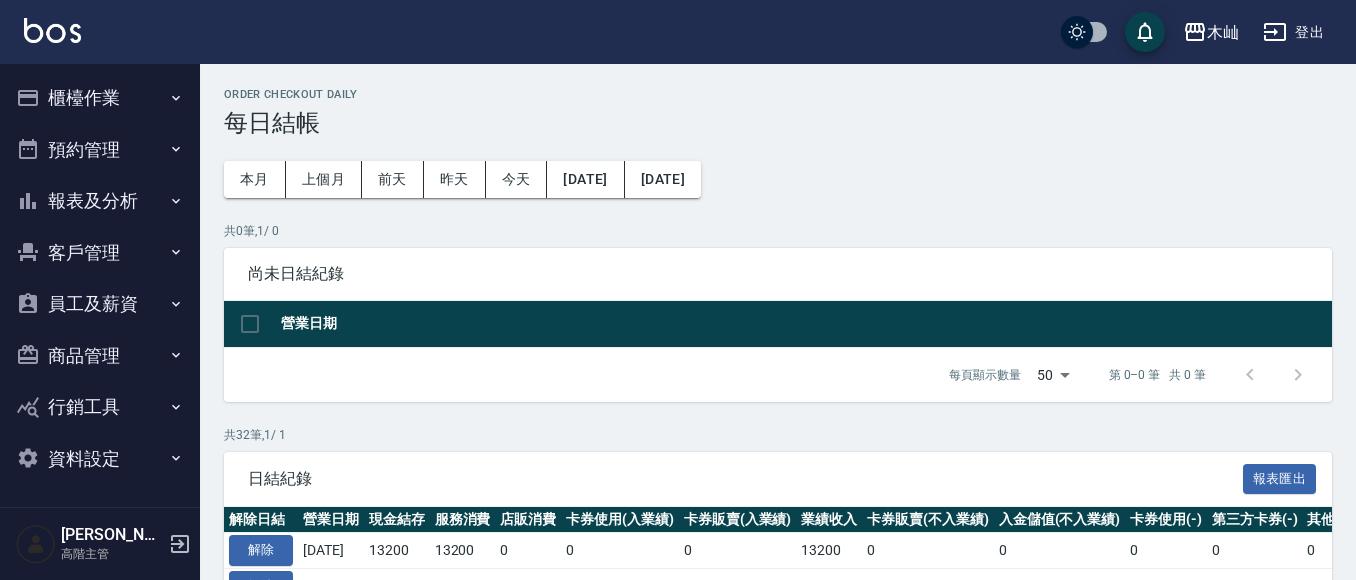 scroll, scrollTop: 0, scrollLeft: 0, axis: both 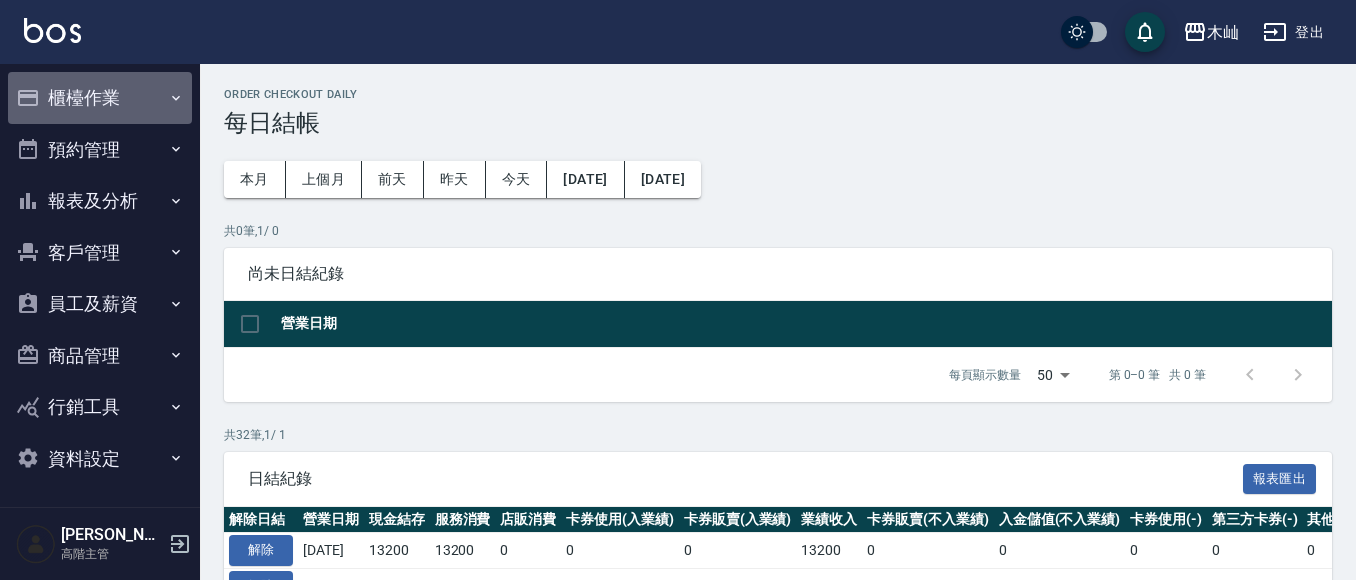 click on "櫃檯作業" at bounding box center [100, 98] 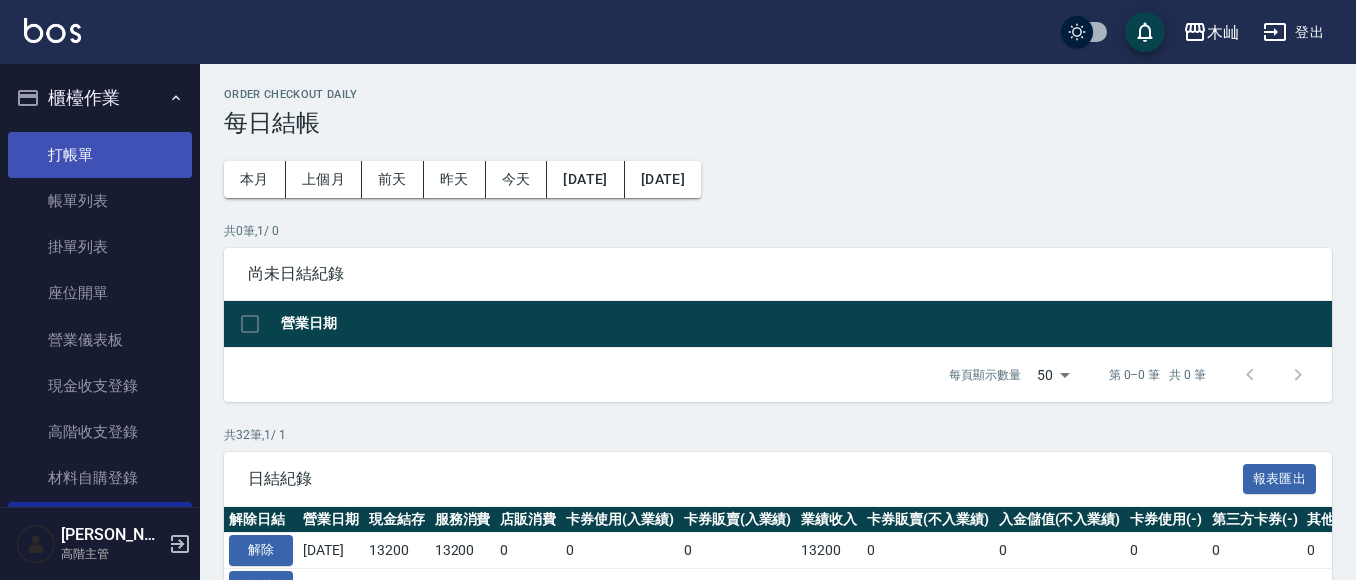 click on "打帳單" at bounding box center (100, 155) 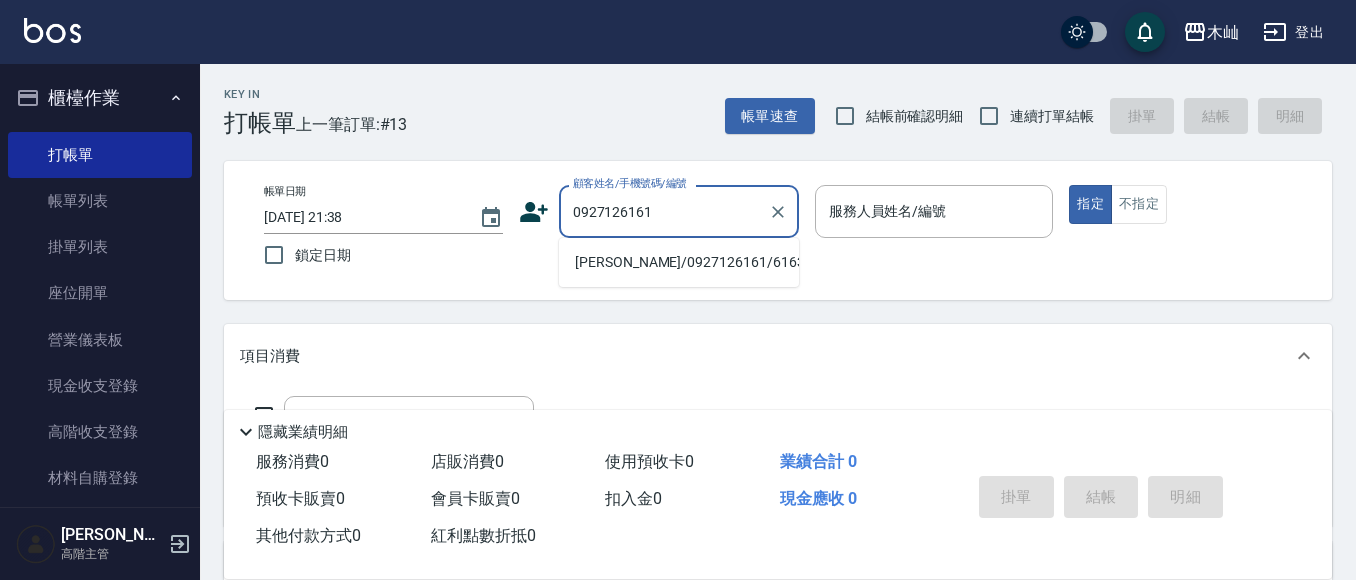 click on "徐國榮/0927126161/616312" at bounding box center (679, 262) 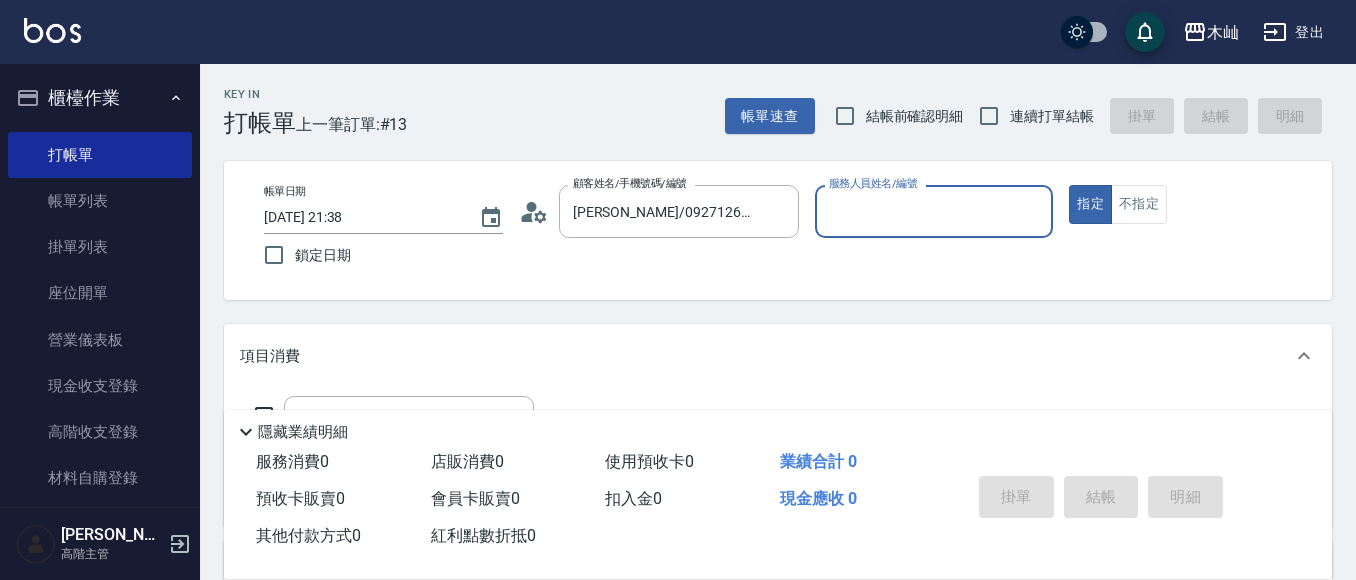 type on "雅芳-012" 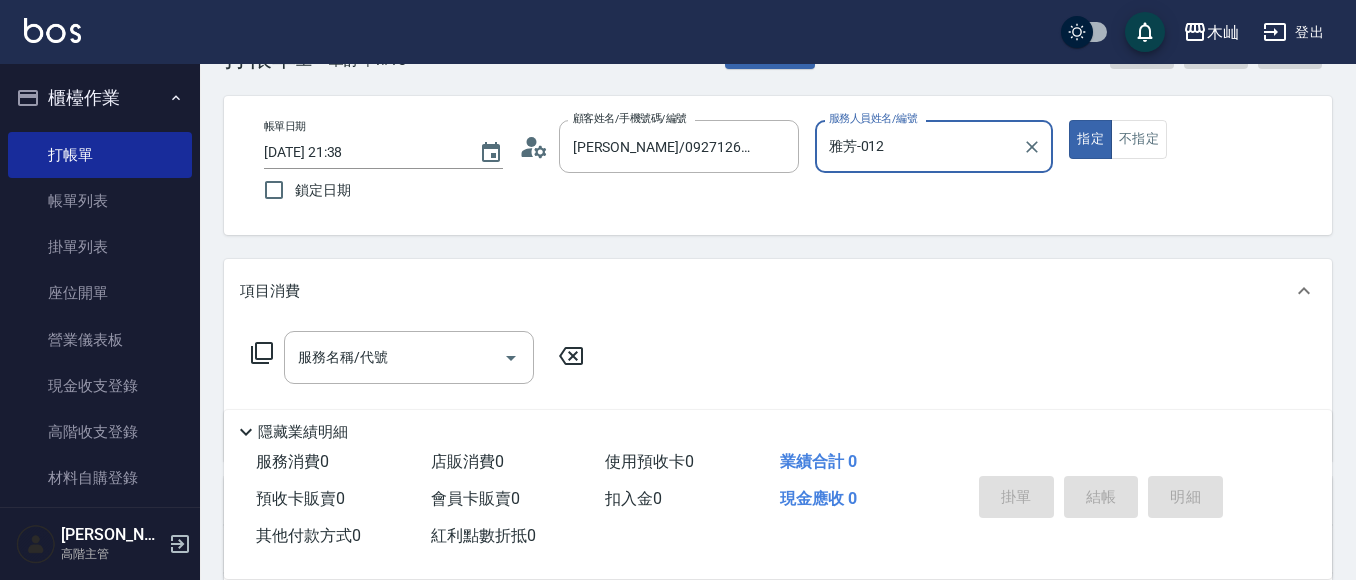 scroll, scrollTop: 100, scrollLeft: 0, axis: vertical 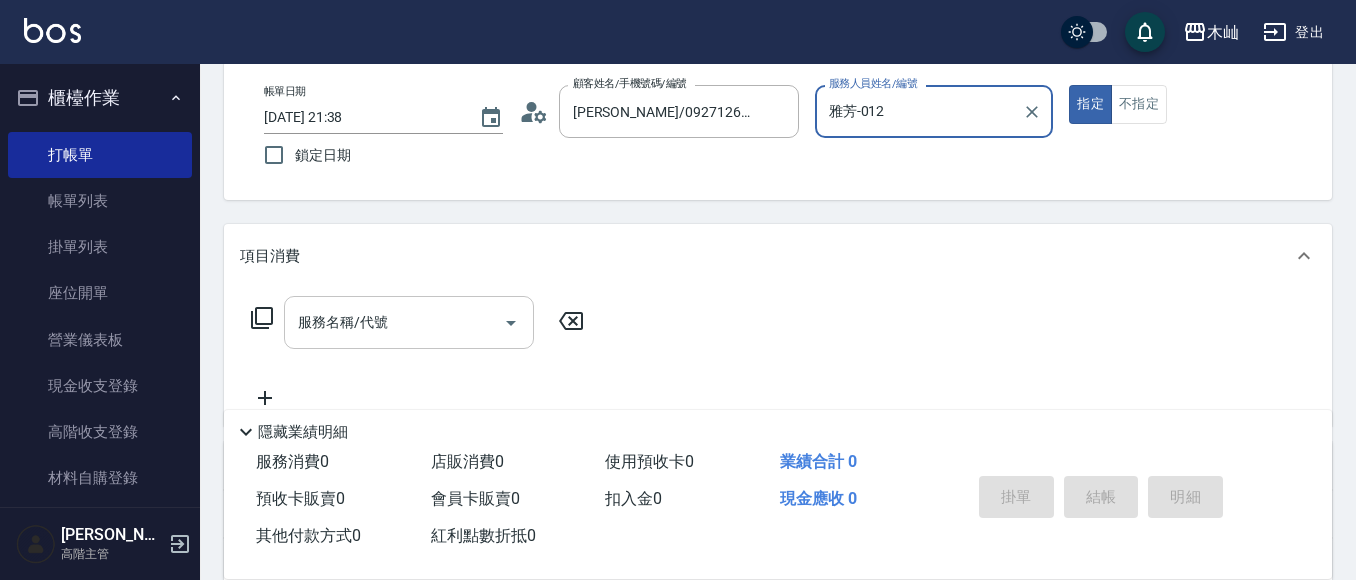 click on "服務名稱/代號" at bounding box center (409, 322) 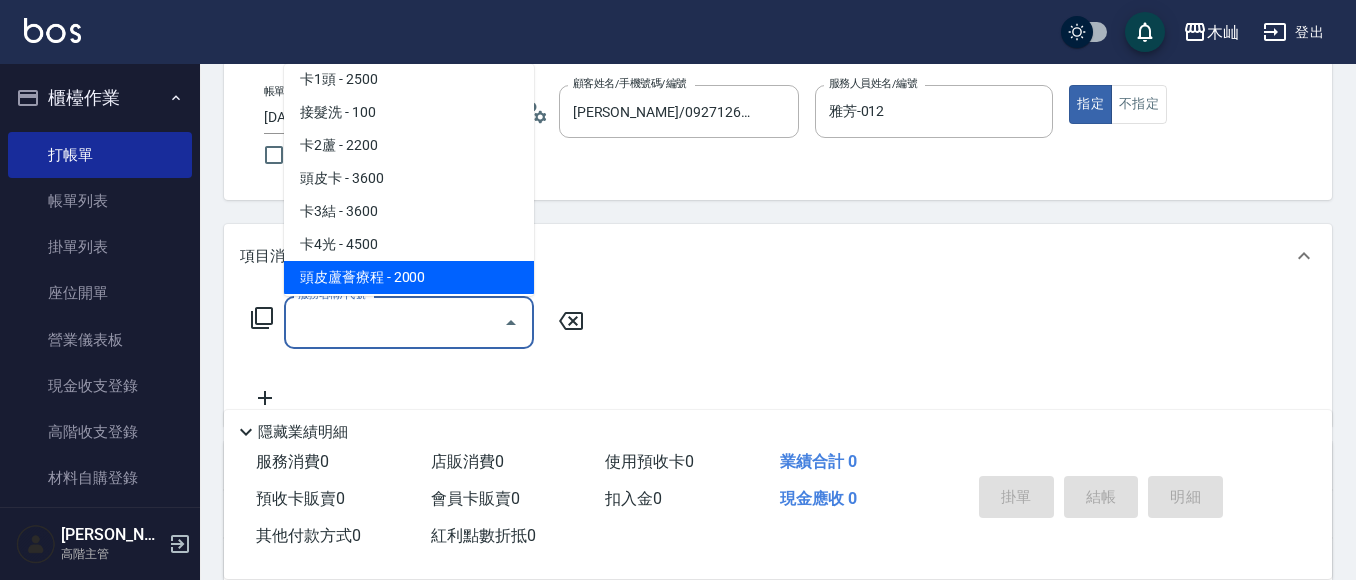scroll, scrollTop: 0, scrollLeft: 0, axis: both 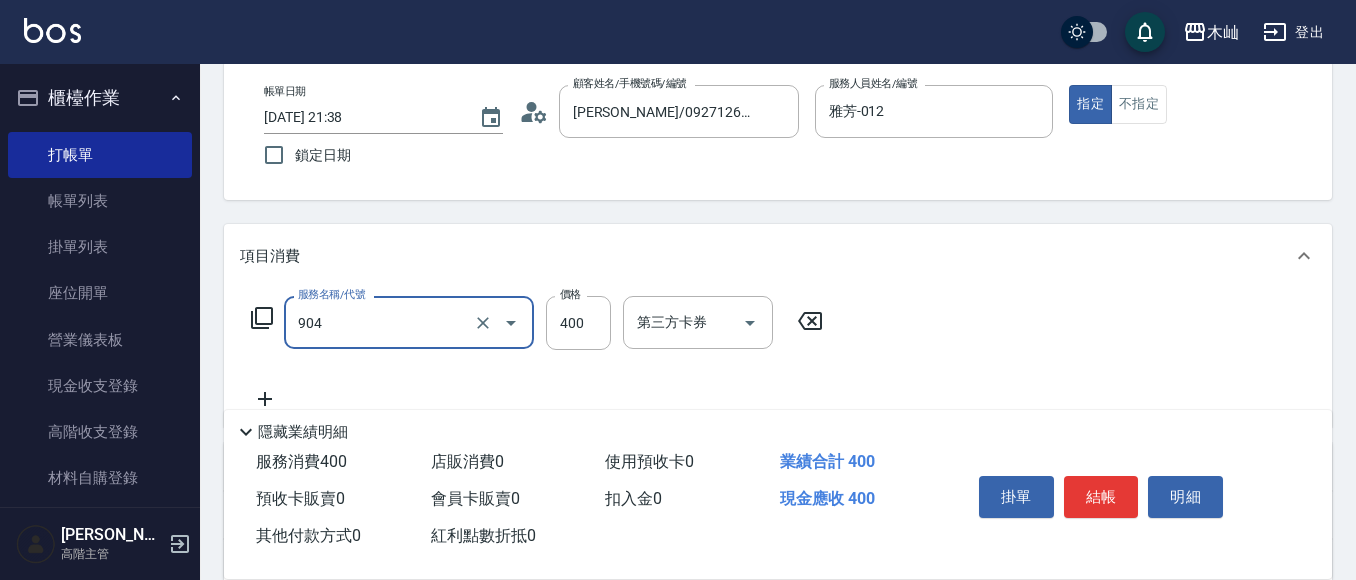 type on "精油洗+瞬護(904)" 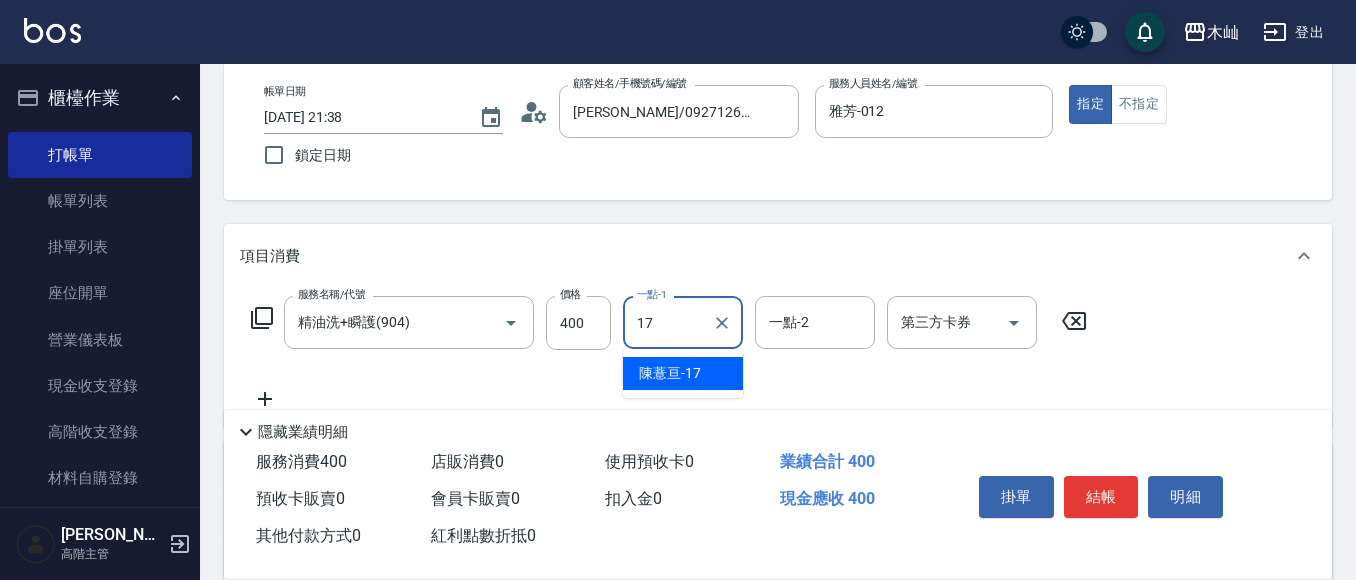 type on "陳薏亘-17" 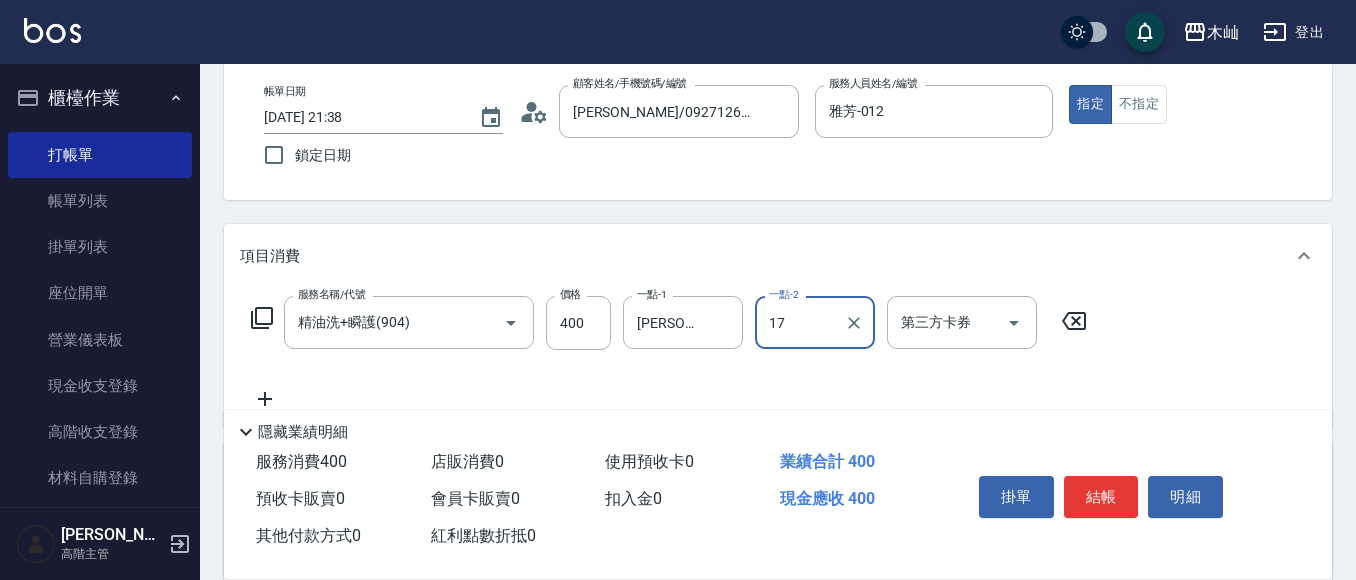 type on "陳薏亘-17" 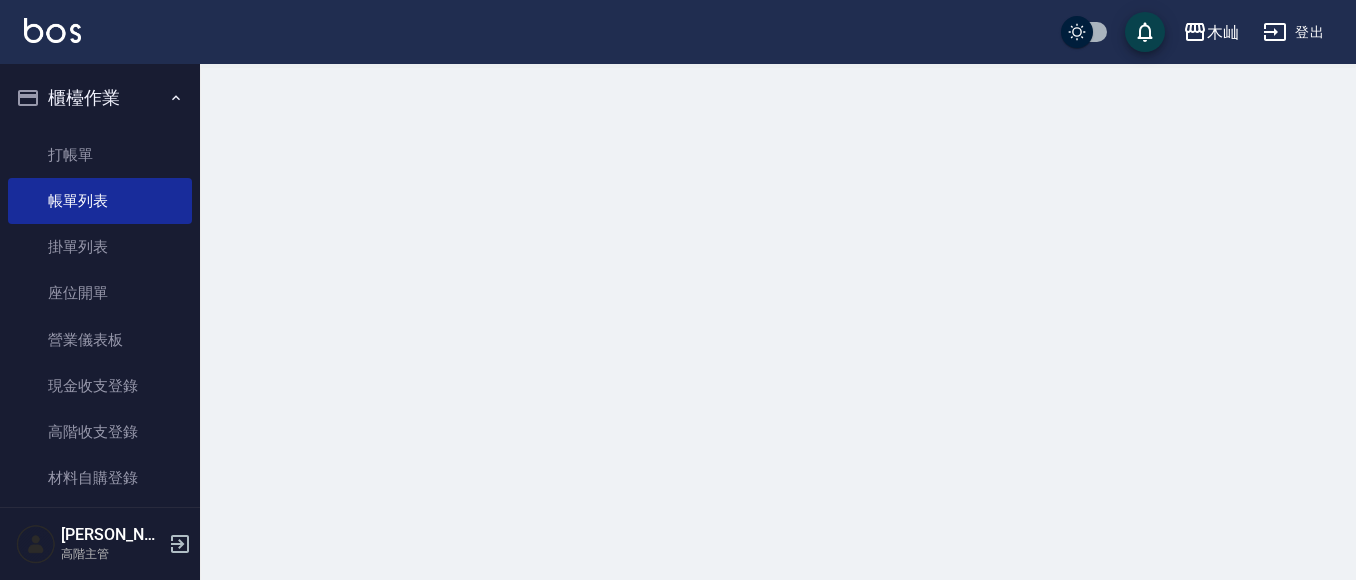 scroll, scrollTop: 0, scrollLeft: 0, axis: both 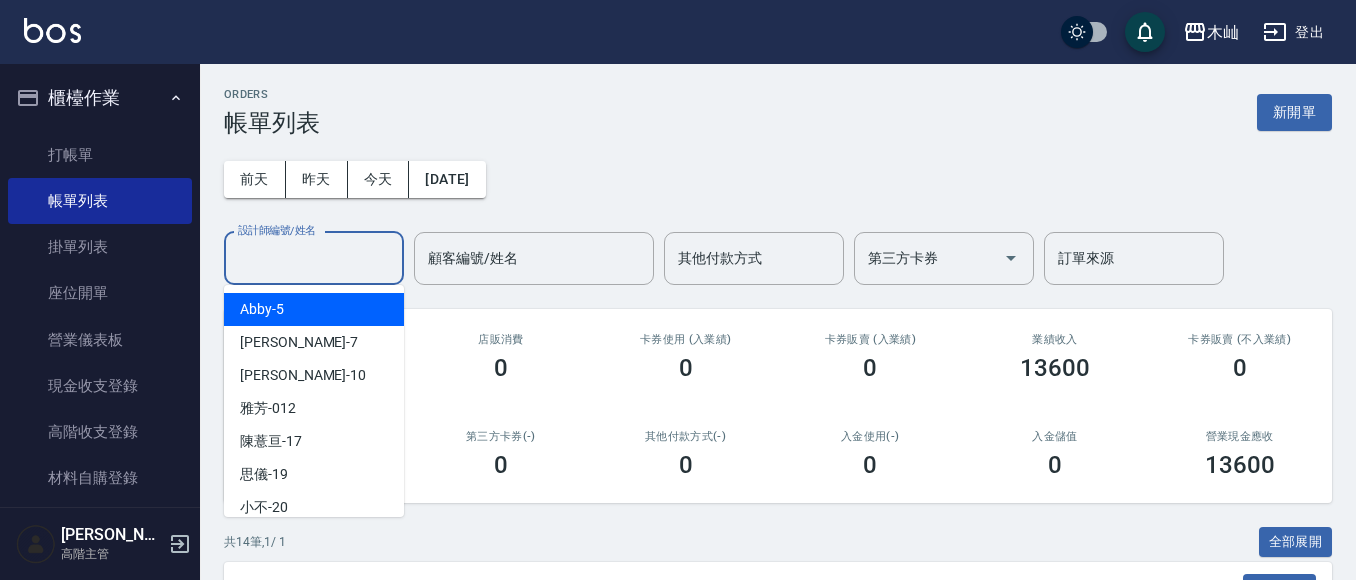 click on "設計師編號/姓名" at bounding box center [314, 258] 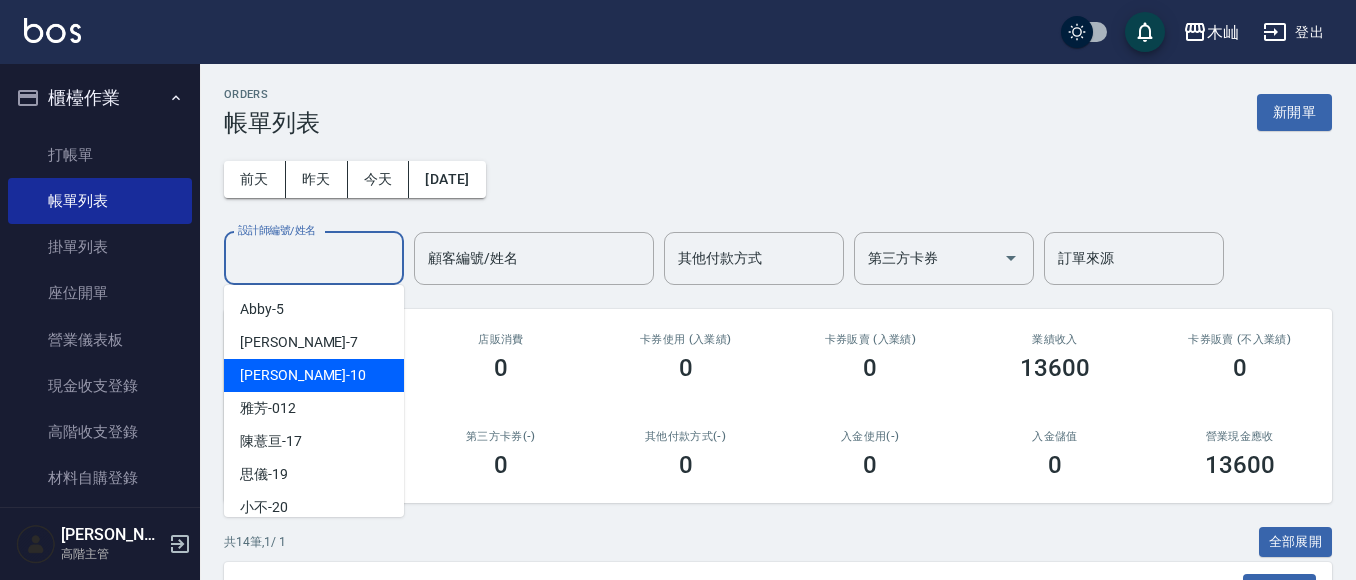 click on "小愛 -10" at bounding box center (314, 375) 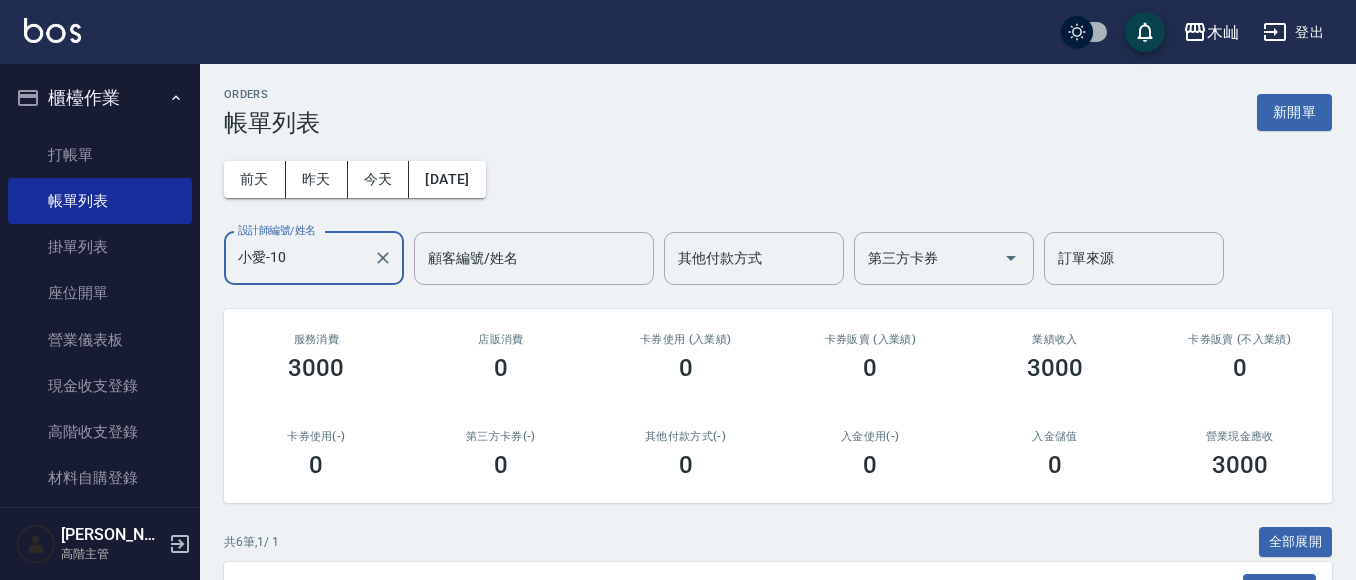 click on "小愛-10" at bounding box center (299, 258) 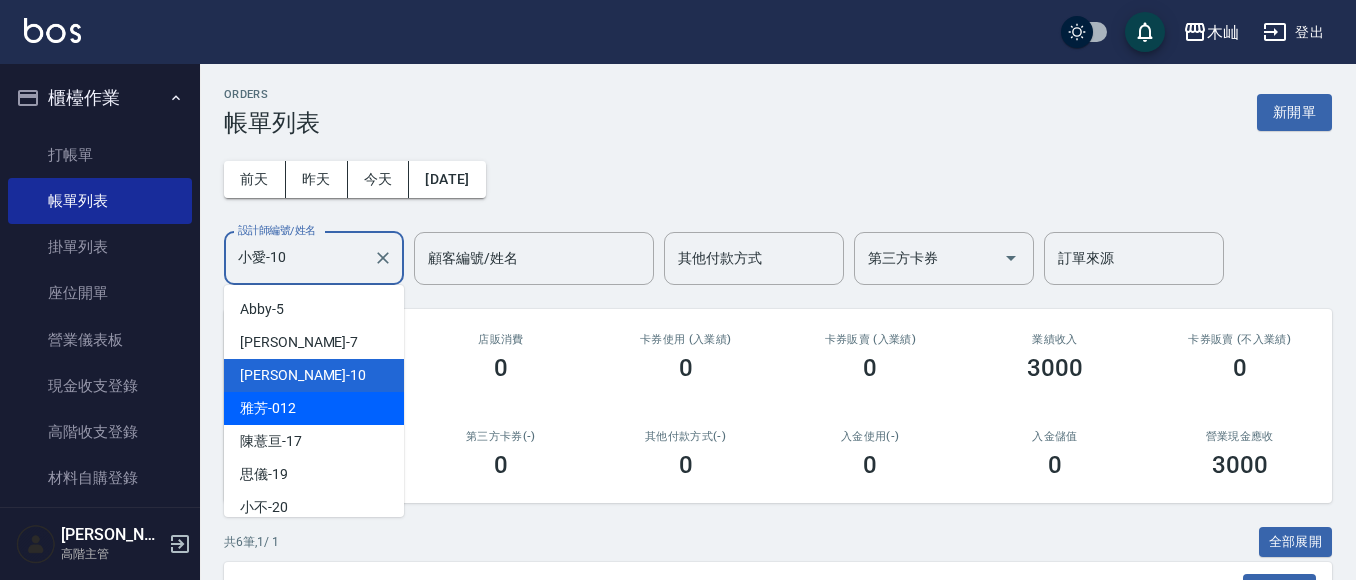 click on "雅芳 -012" at bounding box center [314, 408] 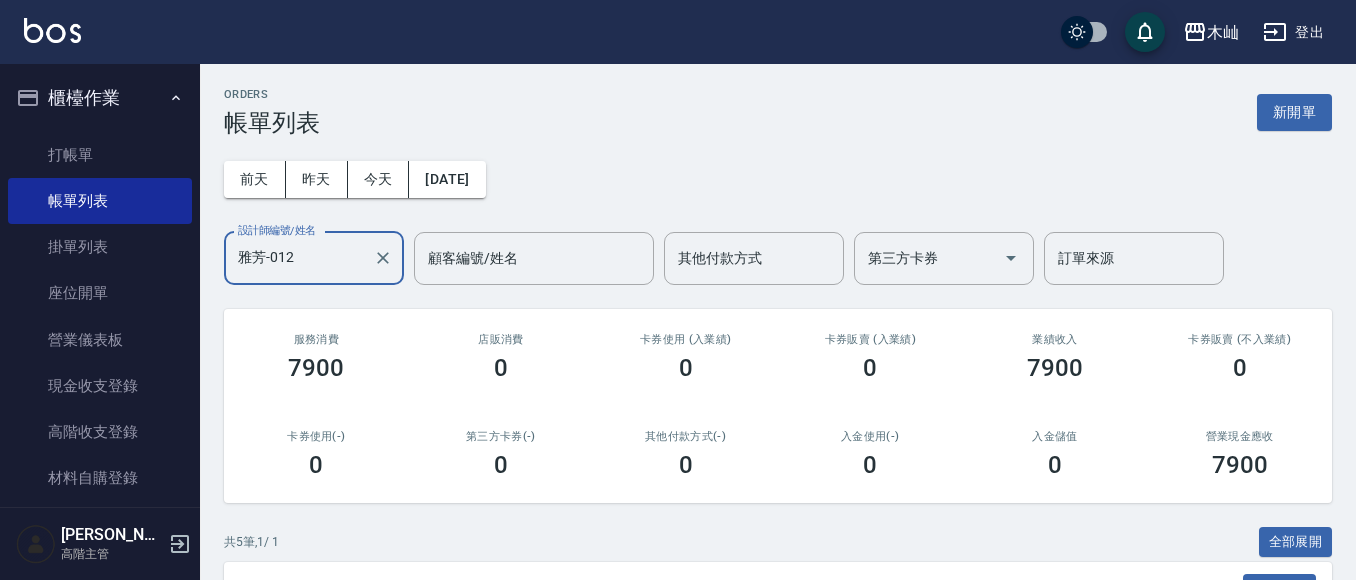 scroll, scrollTop: 400, scrollLeft: 0, axis: vertical 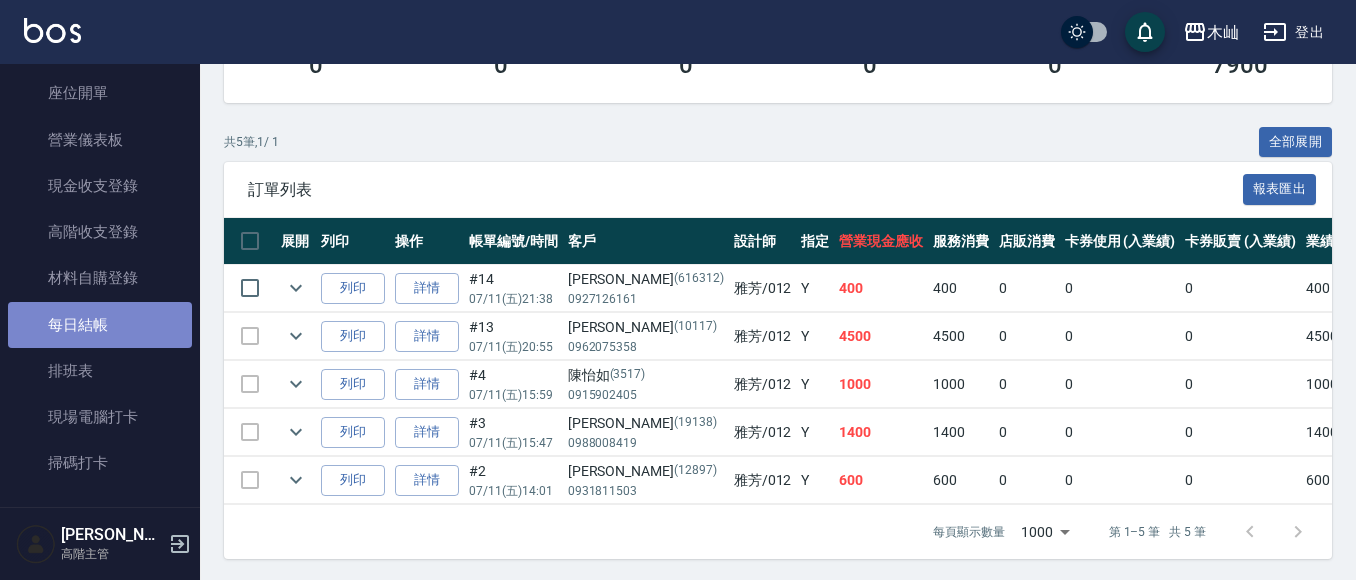 click on "每日結帳" at bounding box center (100, 325) 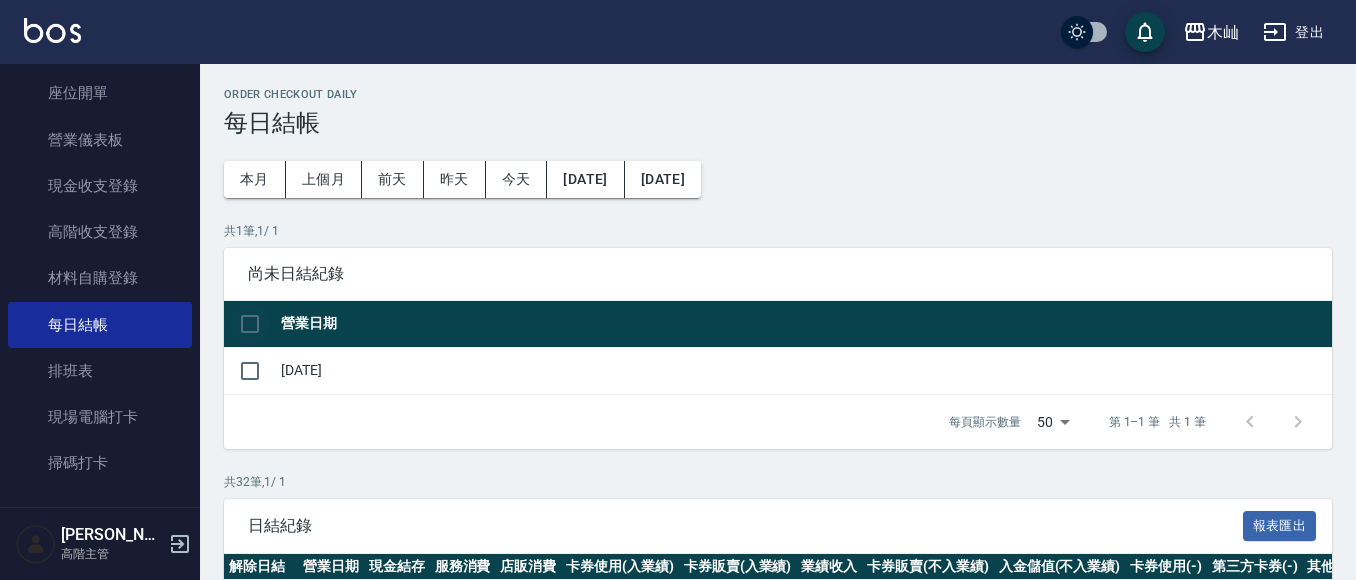 click at bounding box center [250, 324] 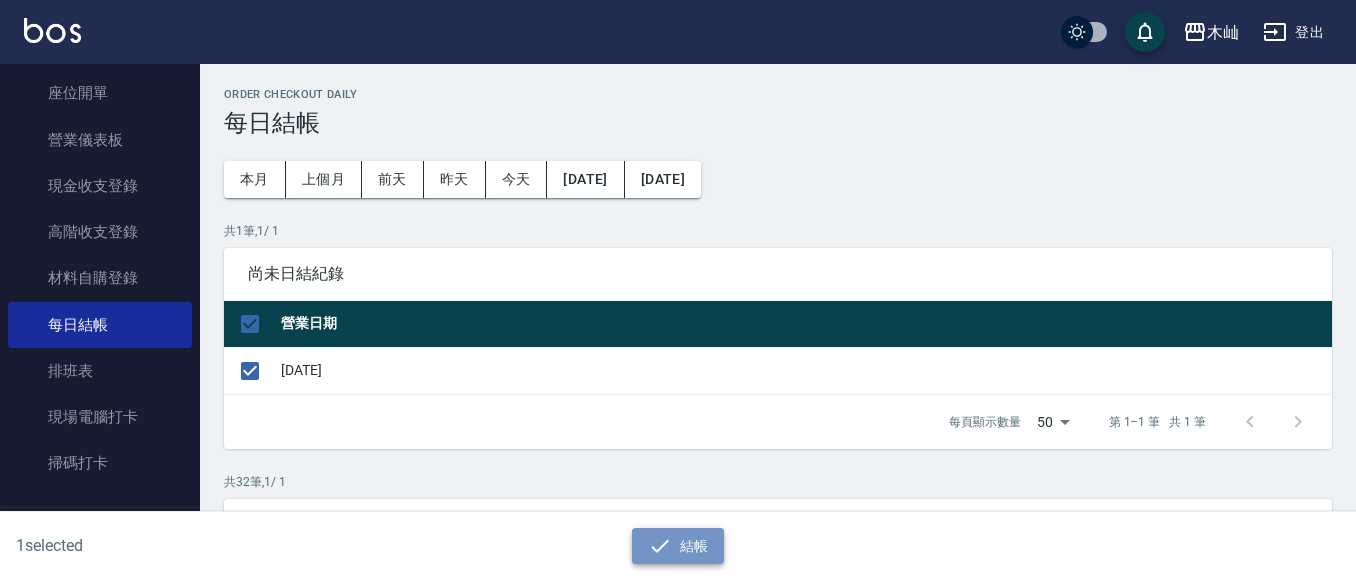 click on "結帳" at bounding box center (678, 546) 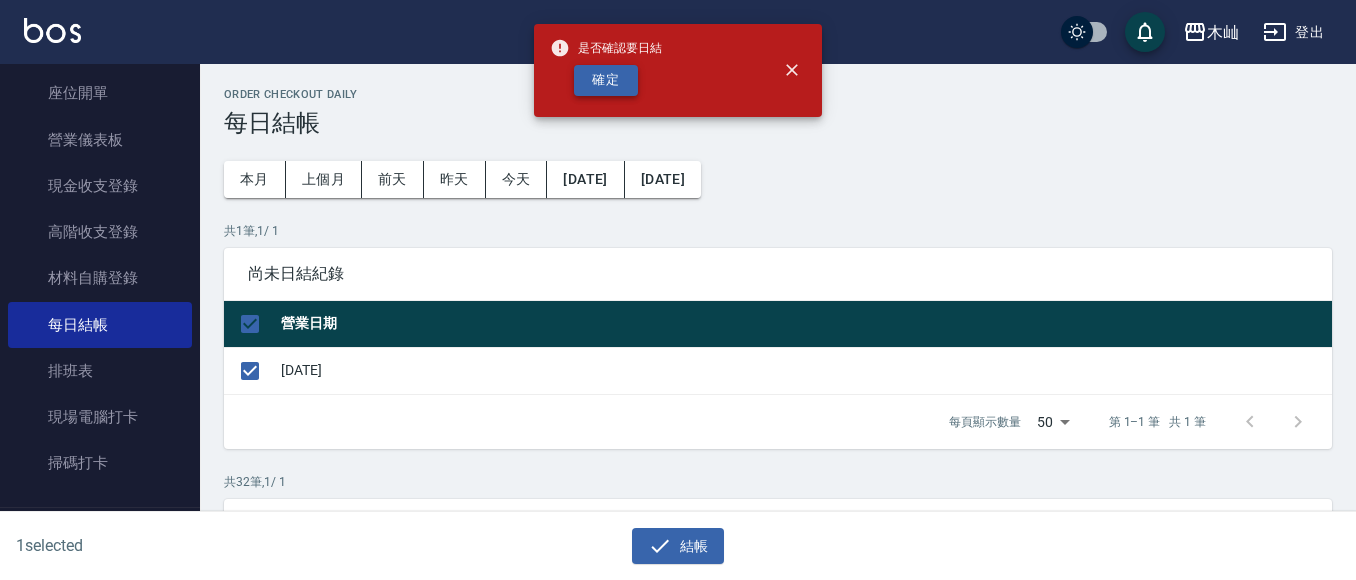 click on "確定" at bounding box center [606, 80] 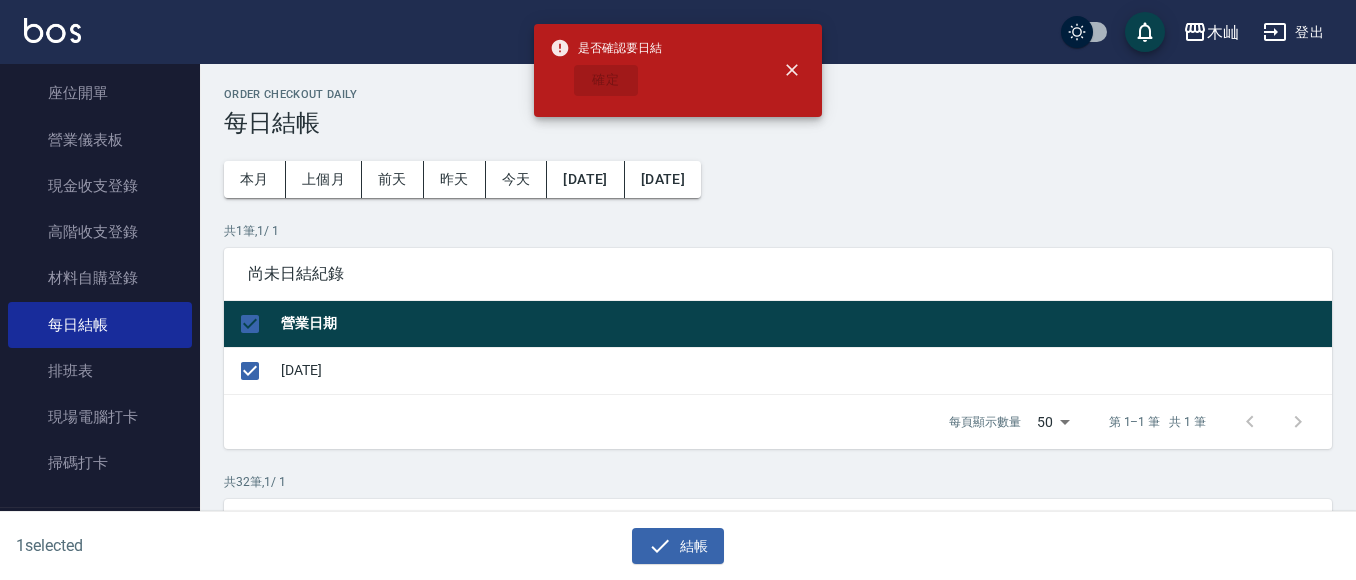 checkbox on "false" 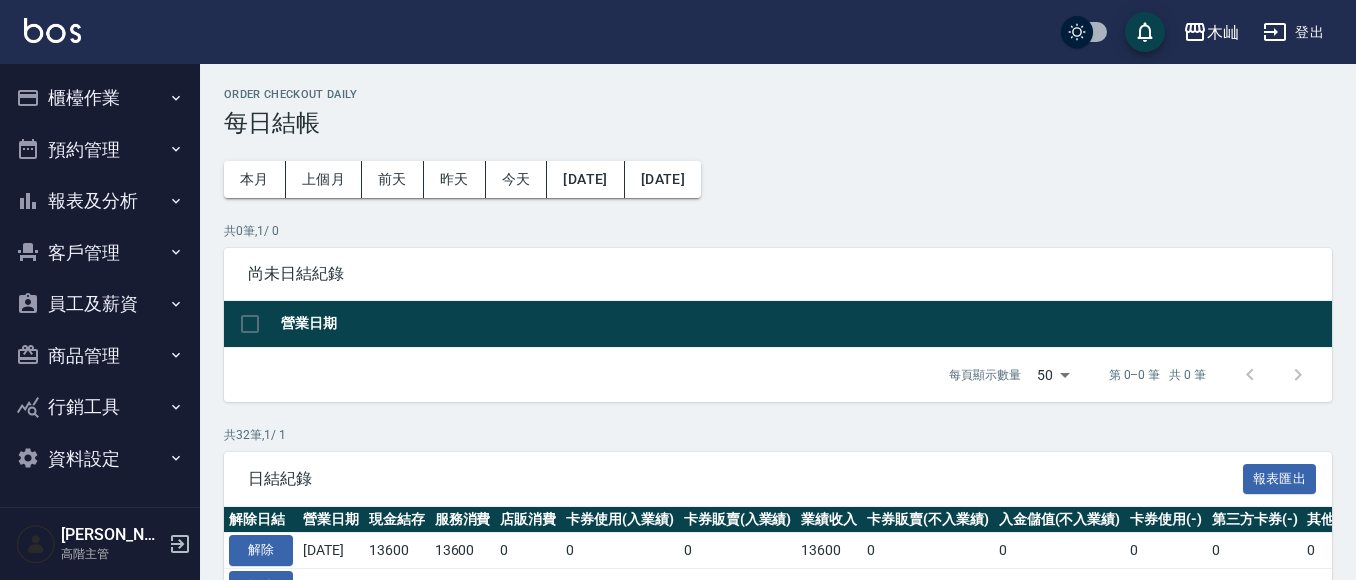 scroll, scrollTop: 300, scrollLeft: 0, axis: vertical 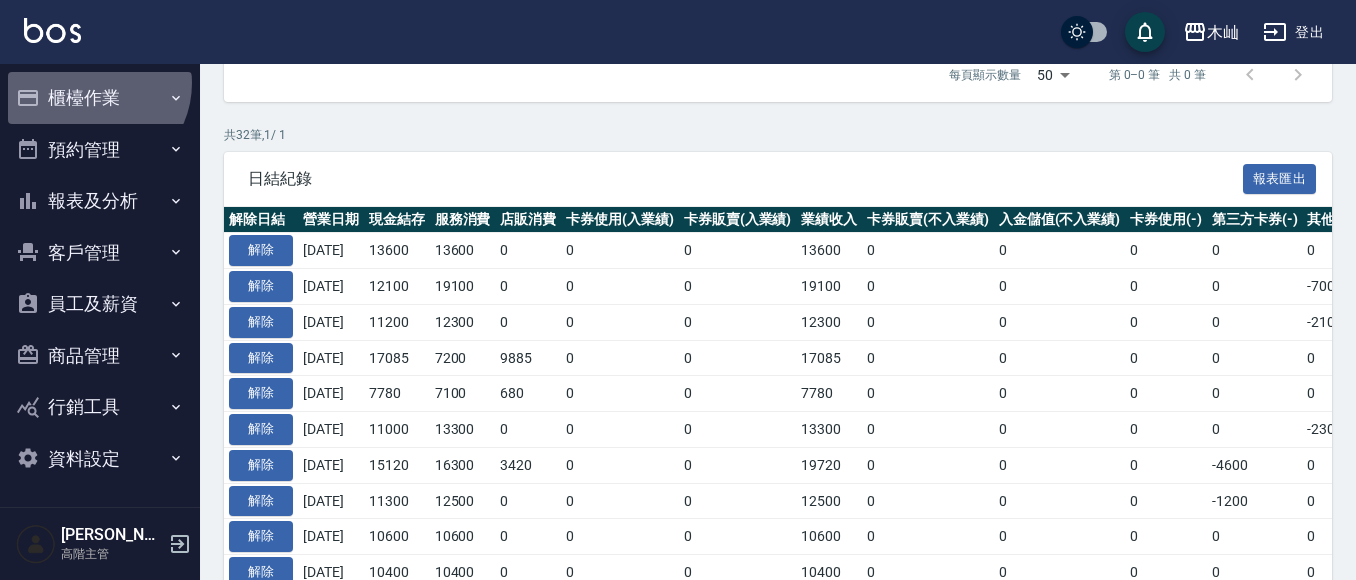 click on "櫃檯作業" at bounding box center (100, 98) 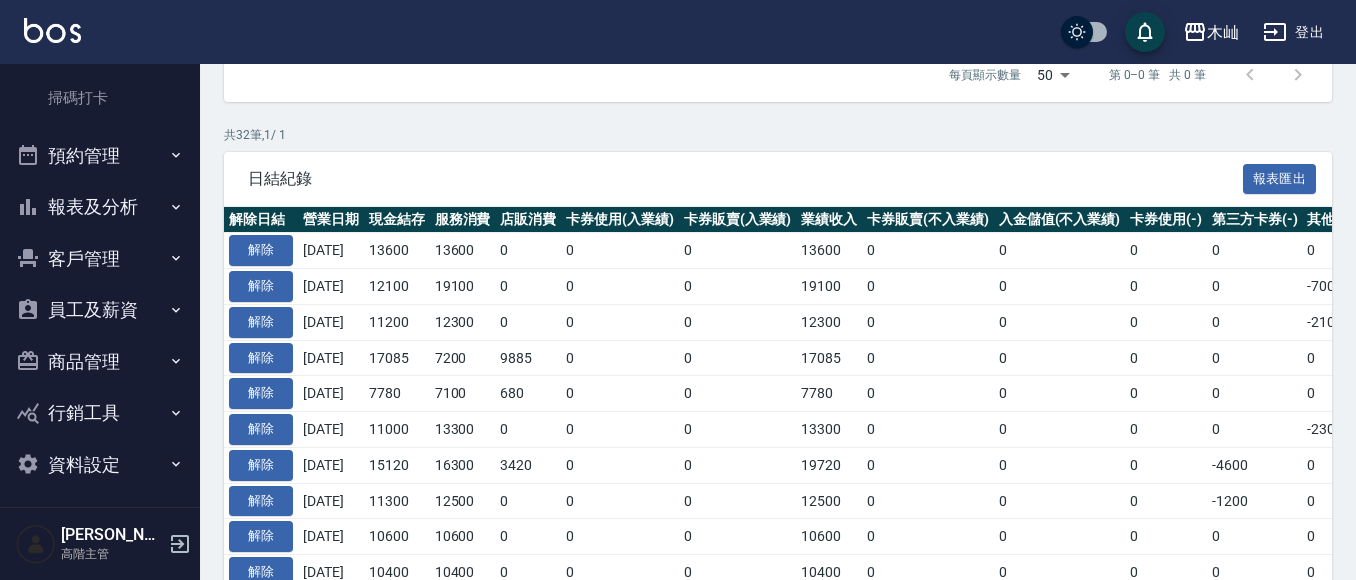 scroll, scrollTop: 572, scrollLeft: 0, axis: vertical 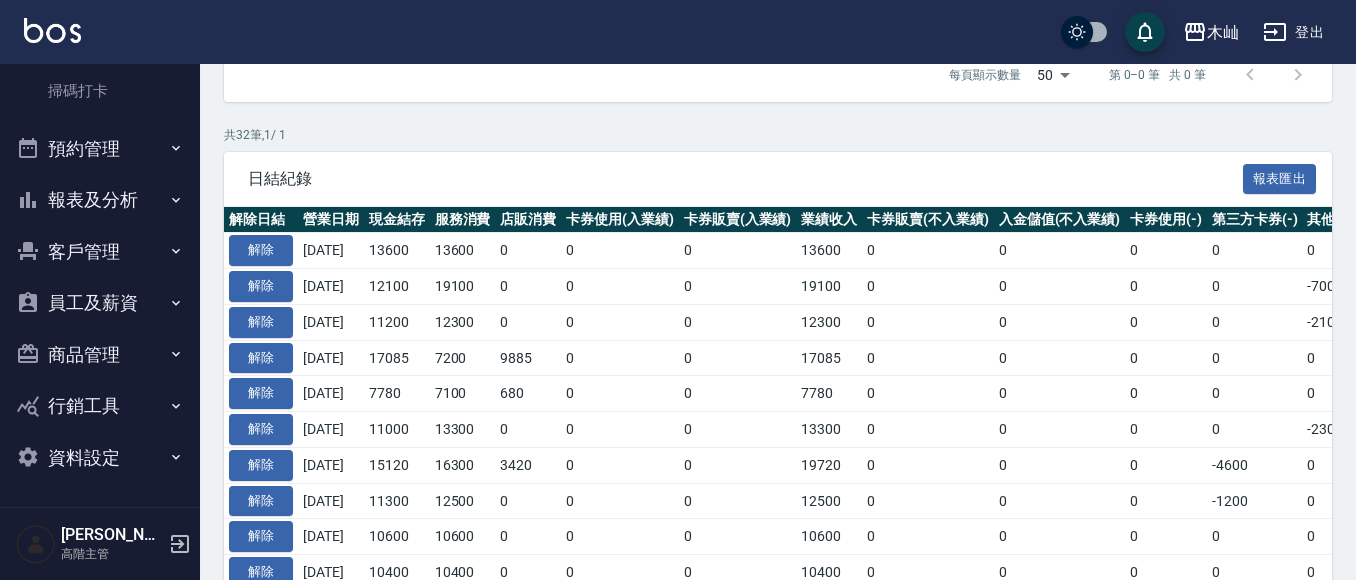 click on "報表及分析" at bounding box center [100, 200] 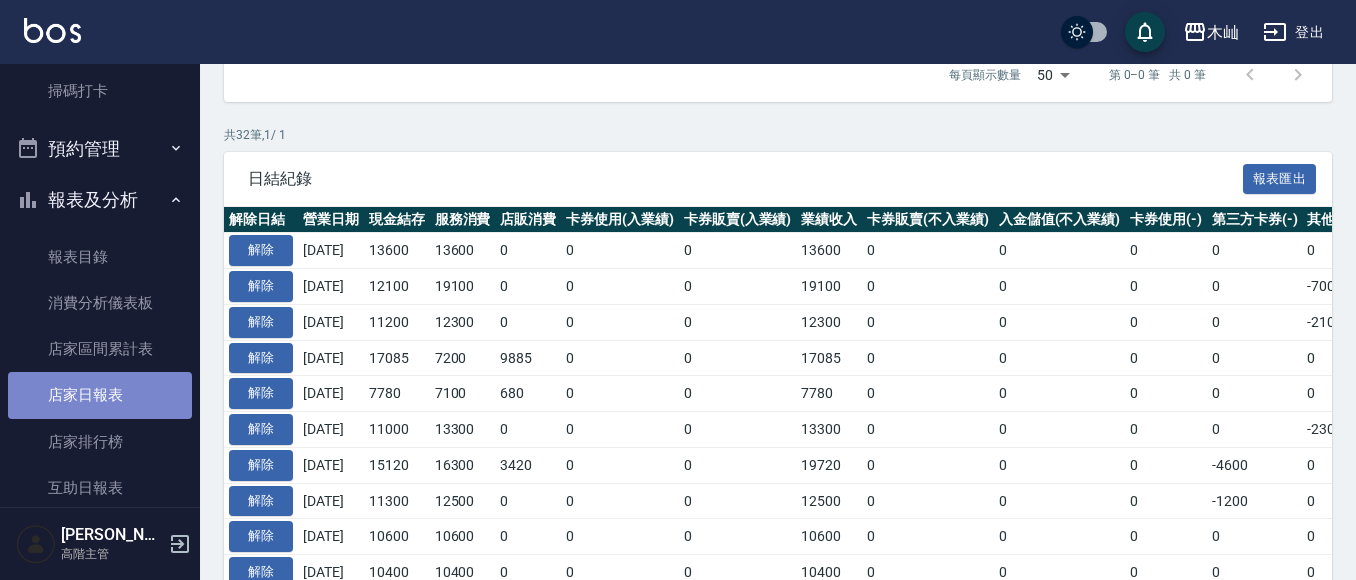 click on "店家日報表" at bounding box center (100, 395) 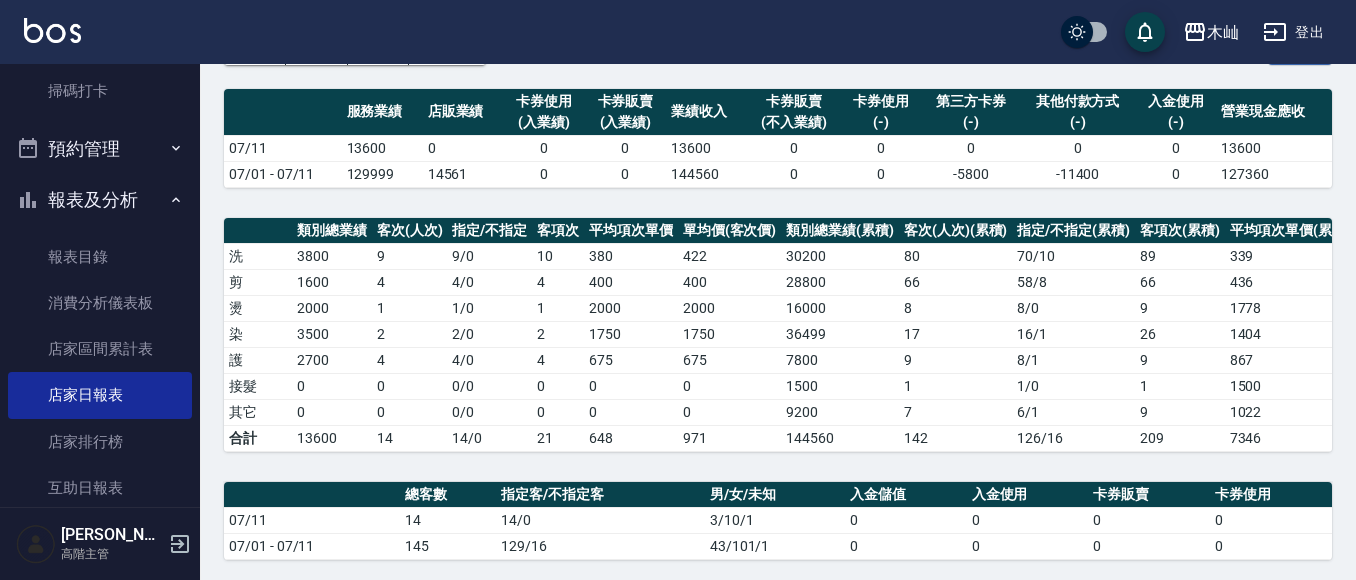 scroll, scrollTop: 0, scrollLeft: 0, axis: both 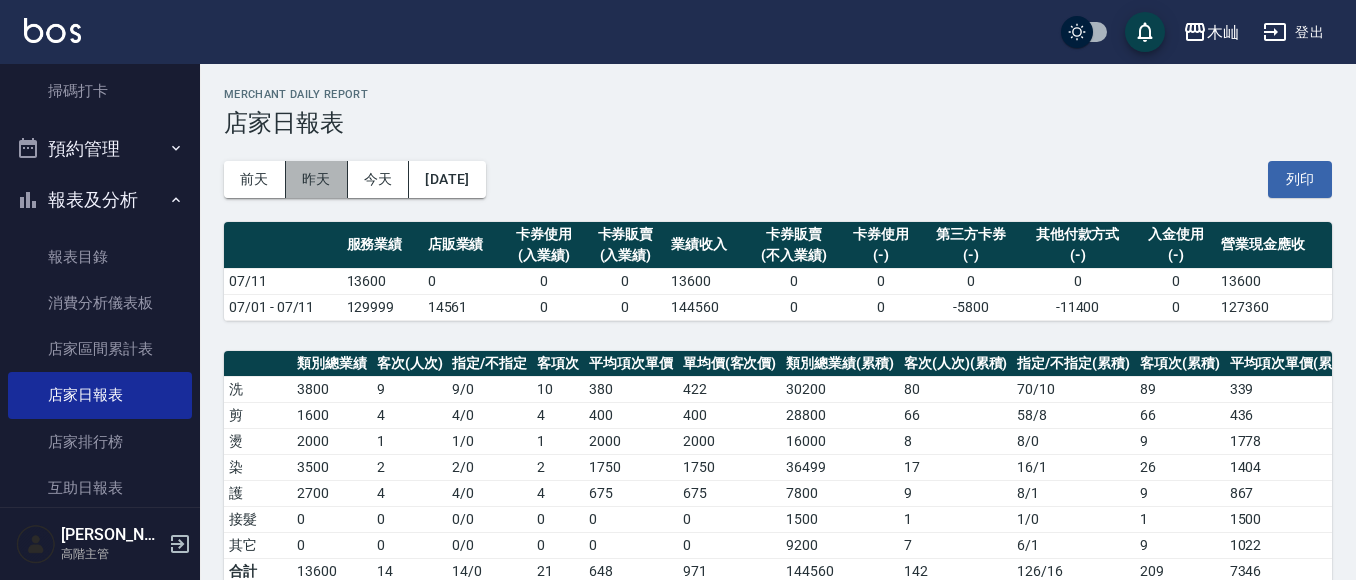 click on "昨天" at bounding box center (317, 179) 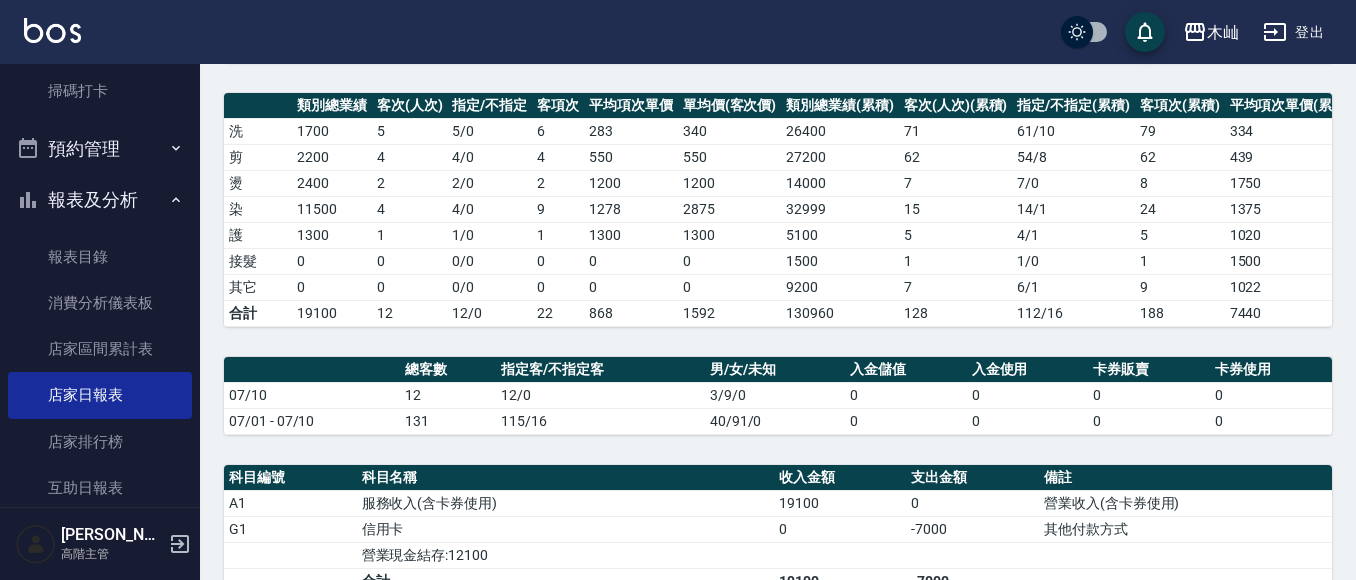 scroll, scrollTop: 400, scrollLeft: 0, axis: vertical 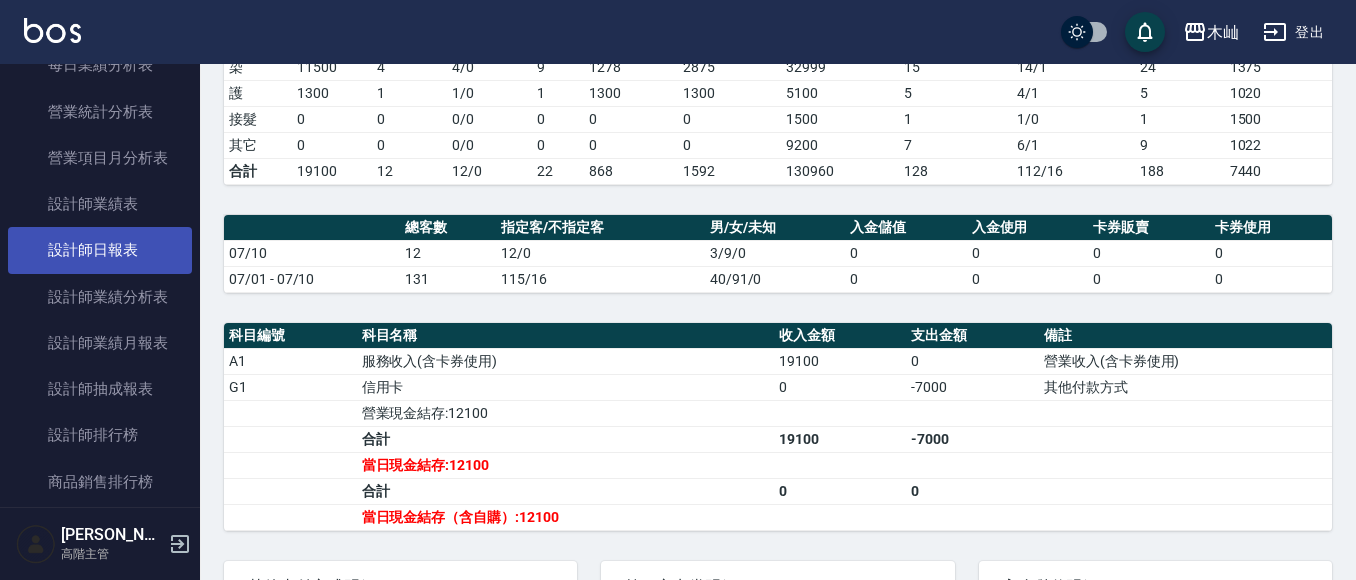 click on "設計師日報表" at bounding box center [100, 250] 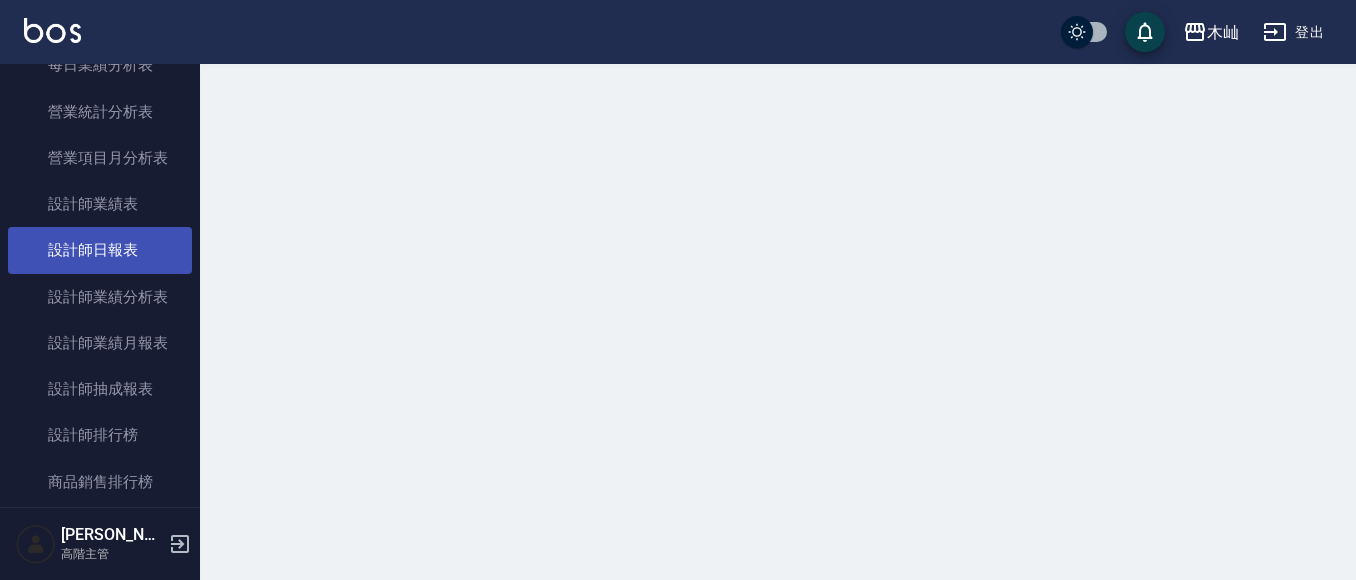 scroll, scrollTop: 0, scrollLeft: 0, axis: both 